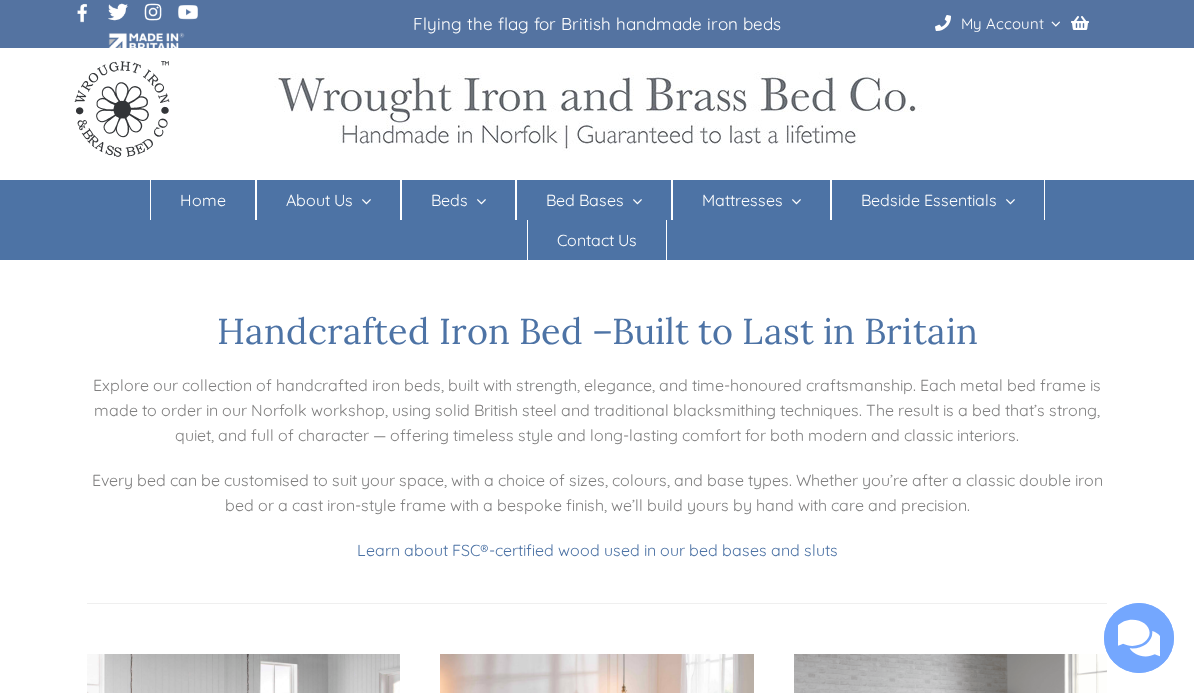 scroll, scrollTop: 4, scrollLeft: 0, axis: vertical 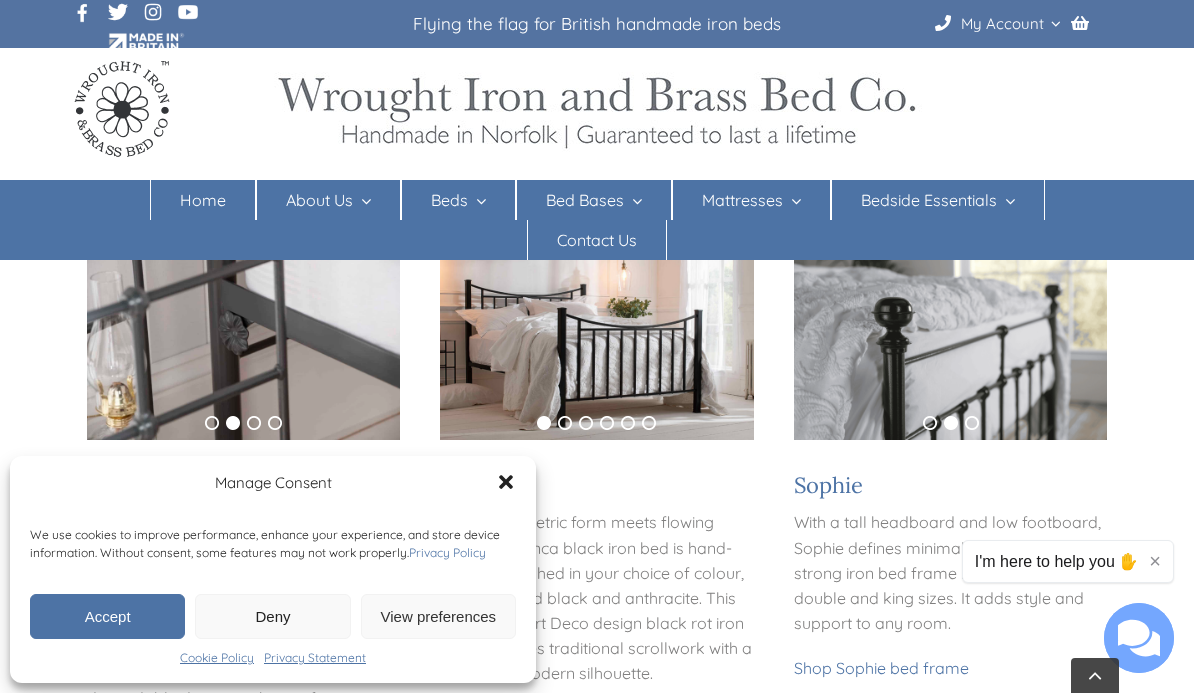 click on "Accept" at bounding box center [107, 616] 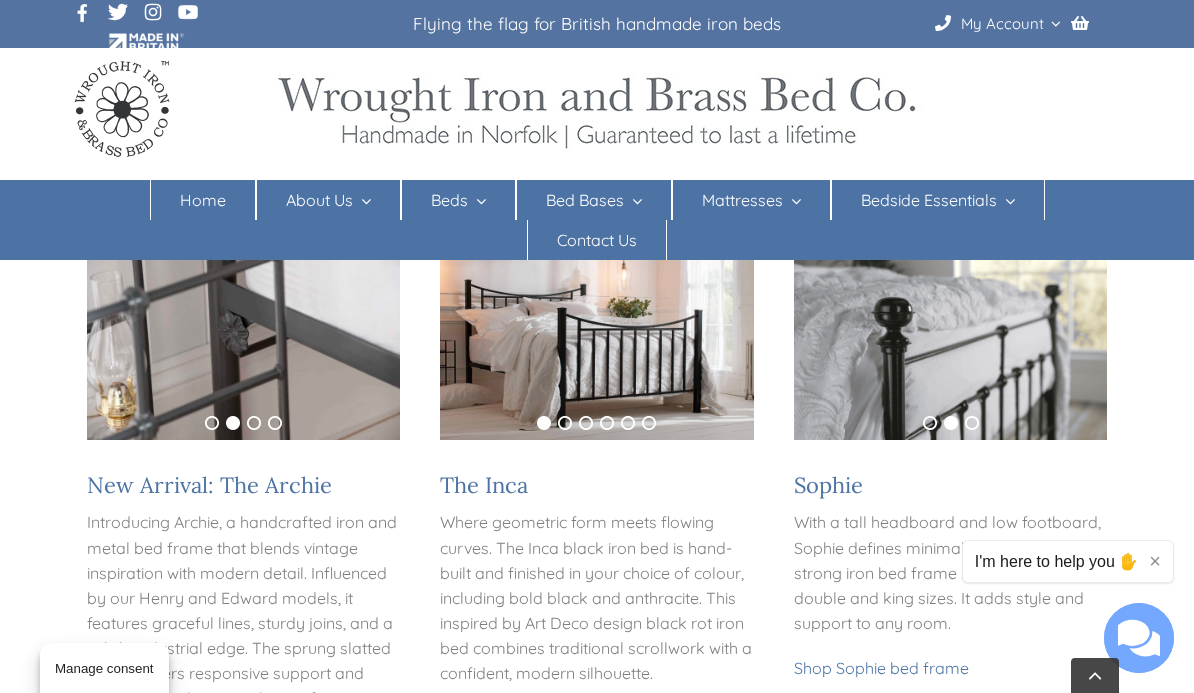 click on "The Inca
Where geometric form meets flowing curves. The Inca black iron bed is hand-built and finished in your choice of colour, including bold black and anthracite. This inspired by Art Deco design black rot iron bed combines traditional scrollwork with a confident, modern silhouette.
Shop Inca iron bed  frame" at bounding box center [596, 605] 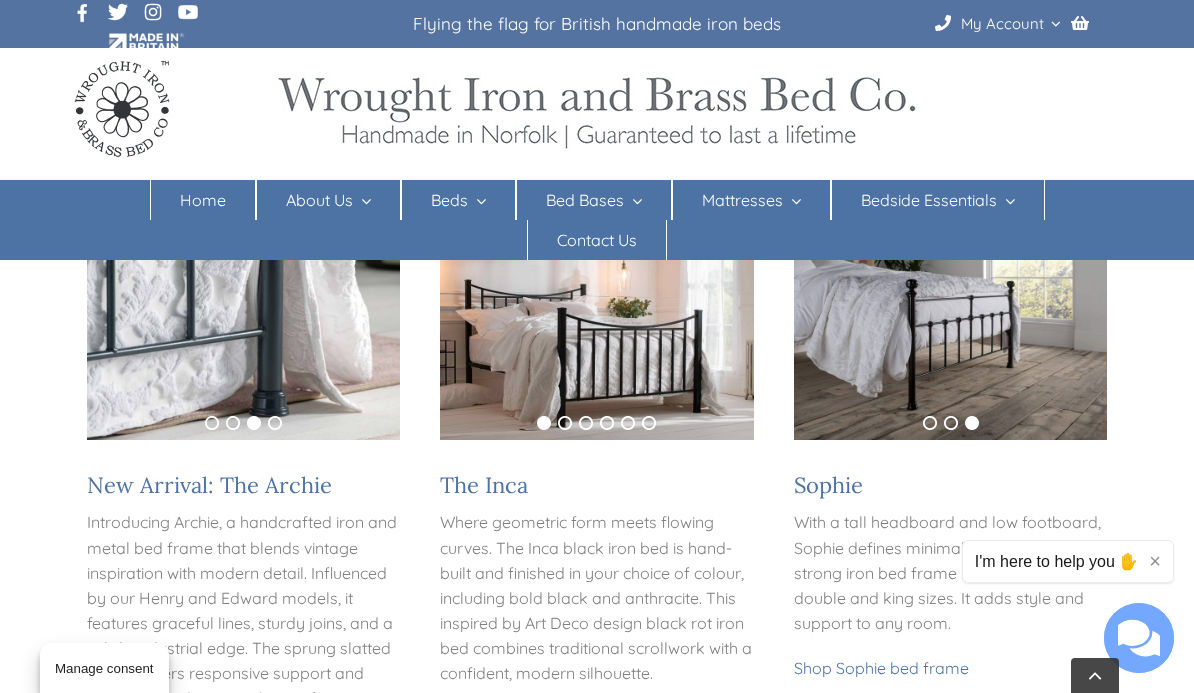 click on "Brass Beds" at bounding box center [461, 311] 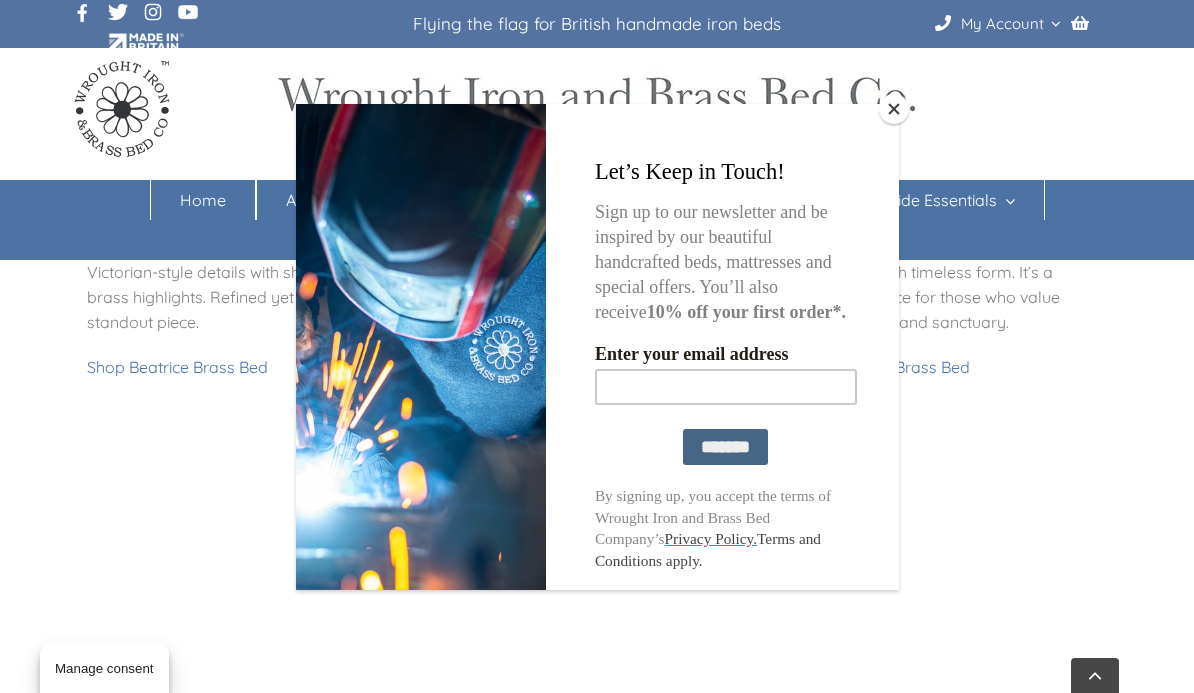 scroll, scrollTop: 2223, scrollLeft: 0, axis: vertical 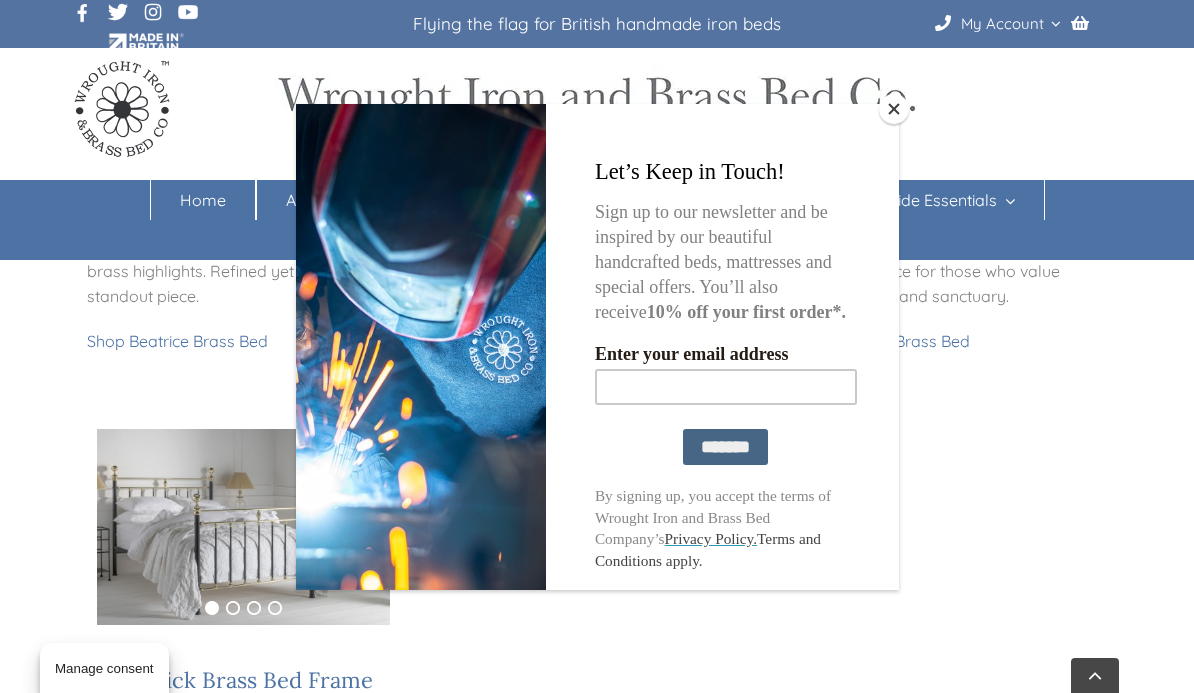 click at bounding box center (894, 109) 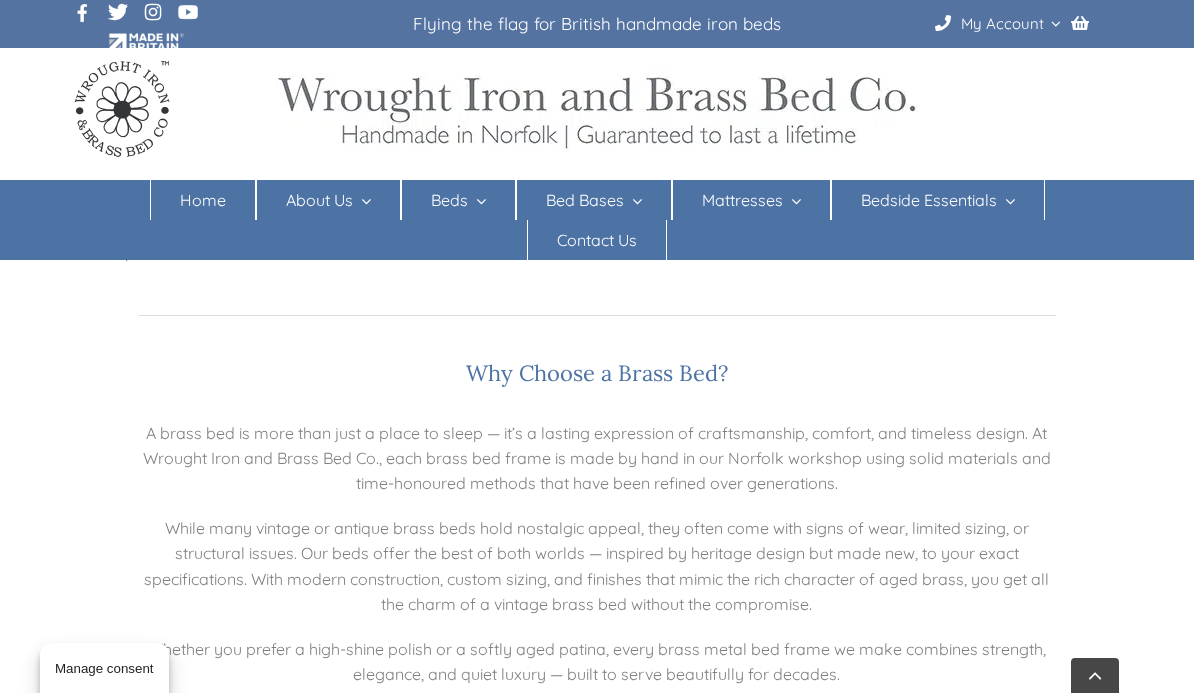 scroll, scrollTop: 2864, scrollLeft: 0, axis: vertical 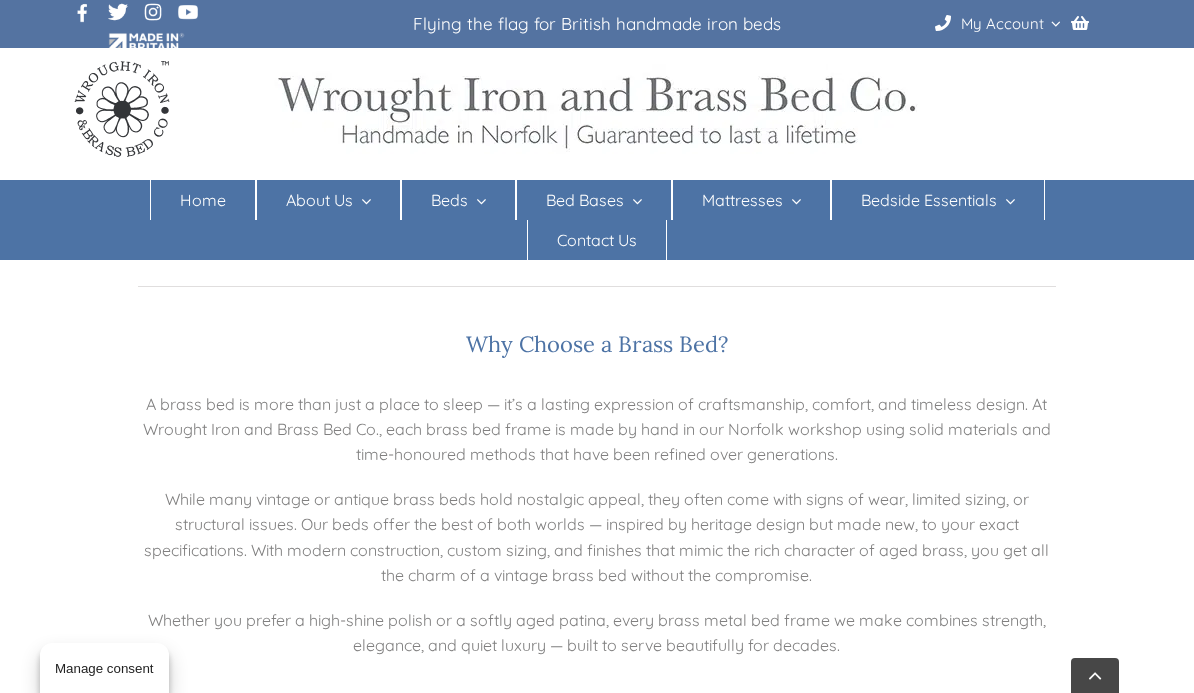 click on "Iron Beds" at bounding box center [455, 280] 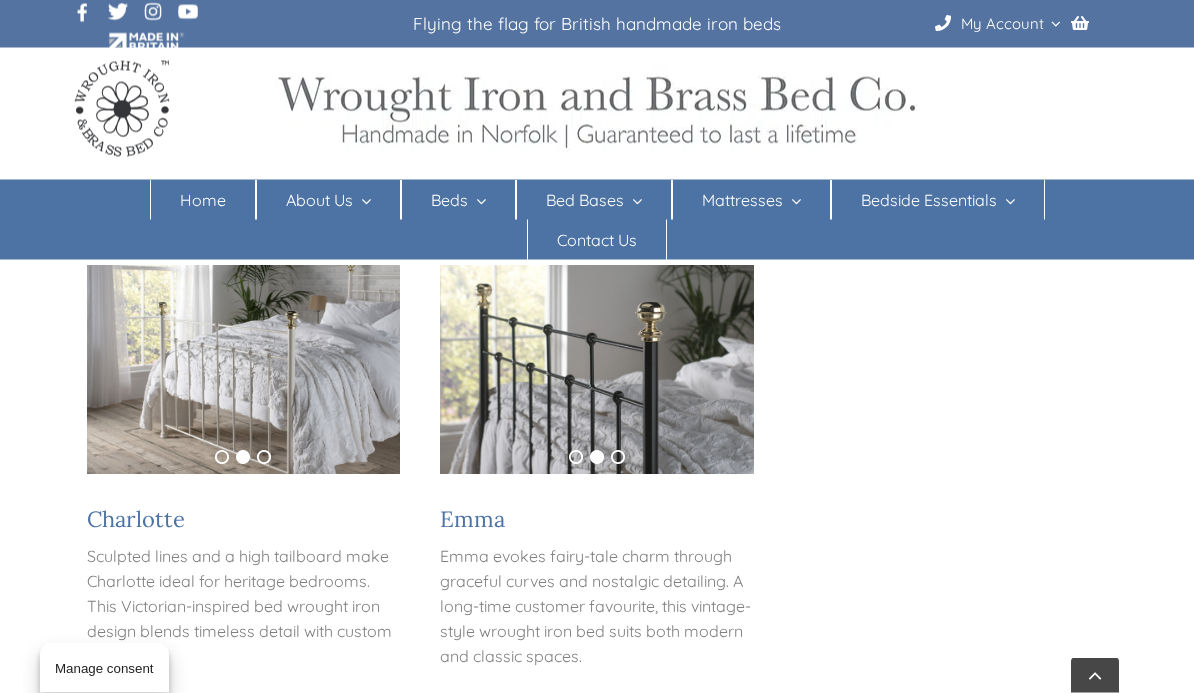 scroll, scrollTop: 1984, scrollLeft: 0, axis: vertical 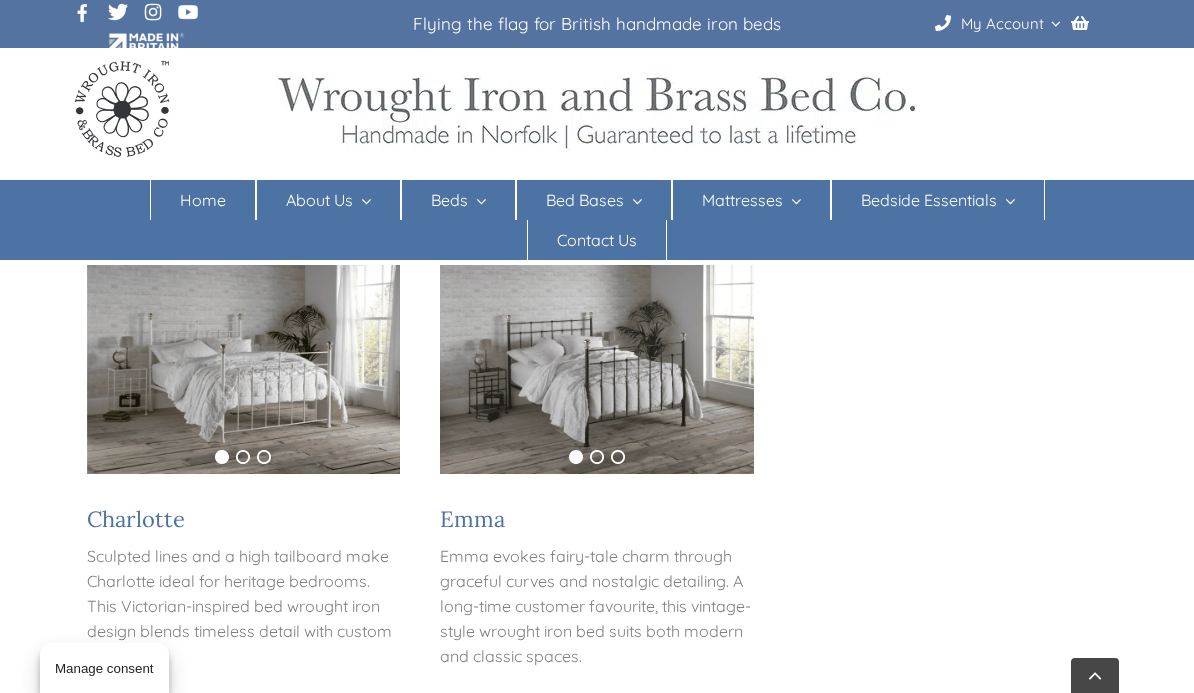 click on "Nickel Beds" at bounding box center (462, 342) 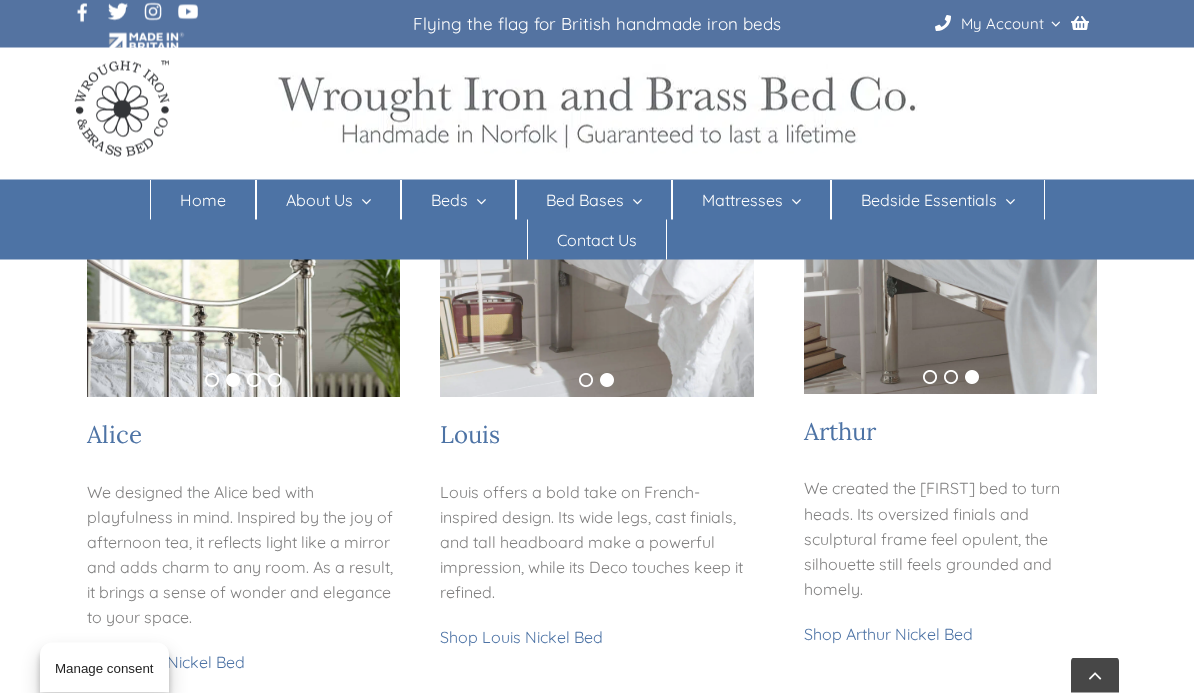 scroll, scrollTop: 425, scrollLeft: 0, axis: vertical 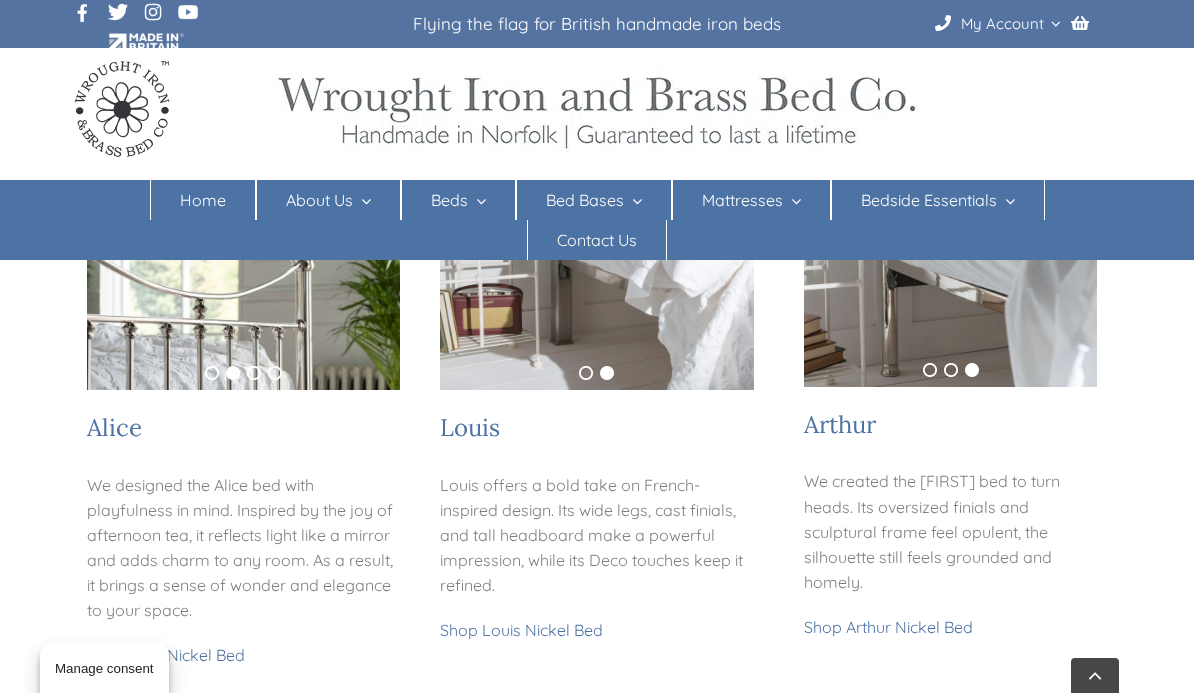 click on "Louis
Louis offers a bold take on French-inspired design. Its wide legs, cast finials, and tall headboard make a powerful impression, while its Deco touches keep it refined.
Shop Louis Nickel Bed" at bounding box center [596, 536] 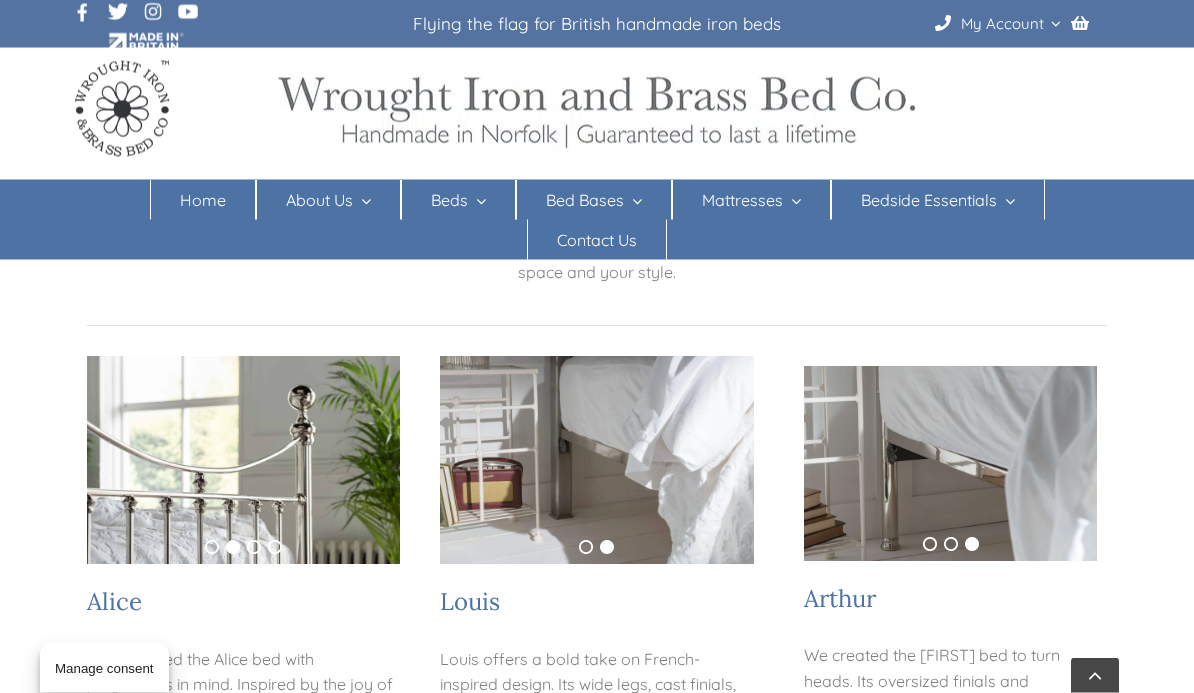 scroll, scrollTop: 251, scrollLeft: 0, axis: vertical 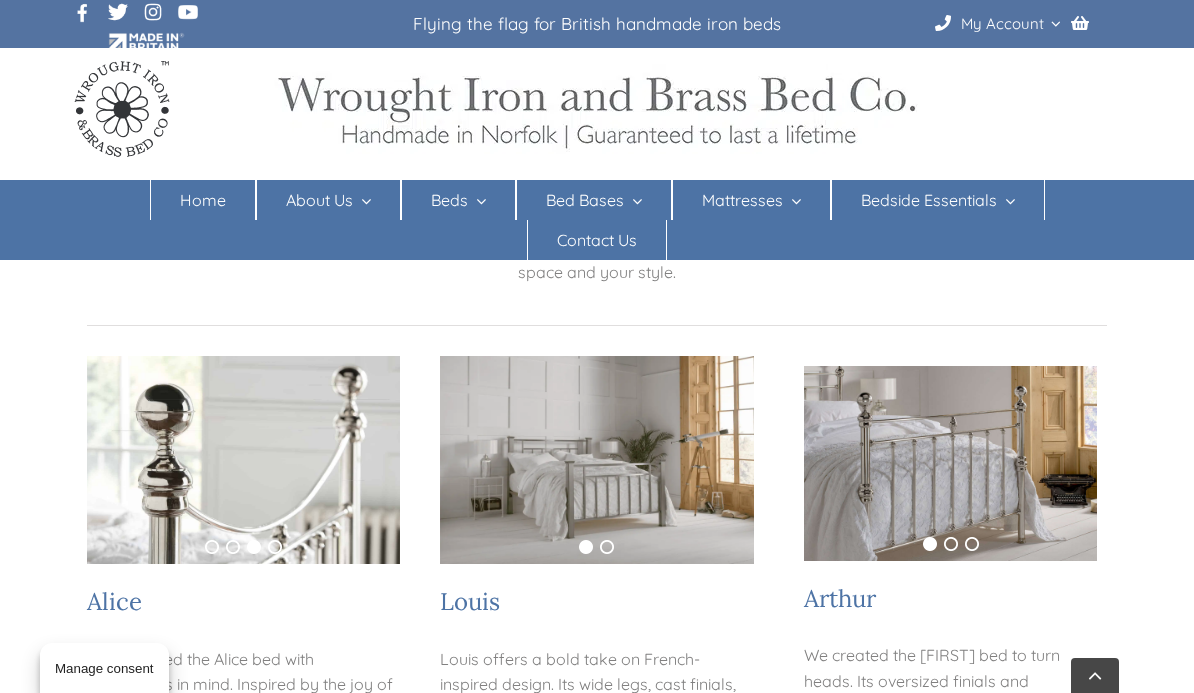 click on "Brass Beds" at bounding box center (461, 311) 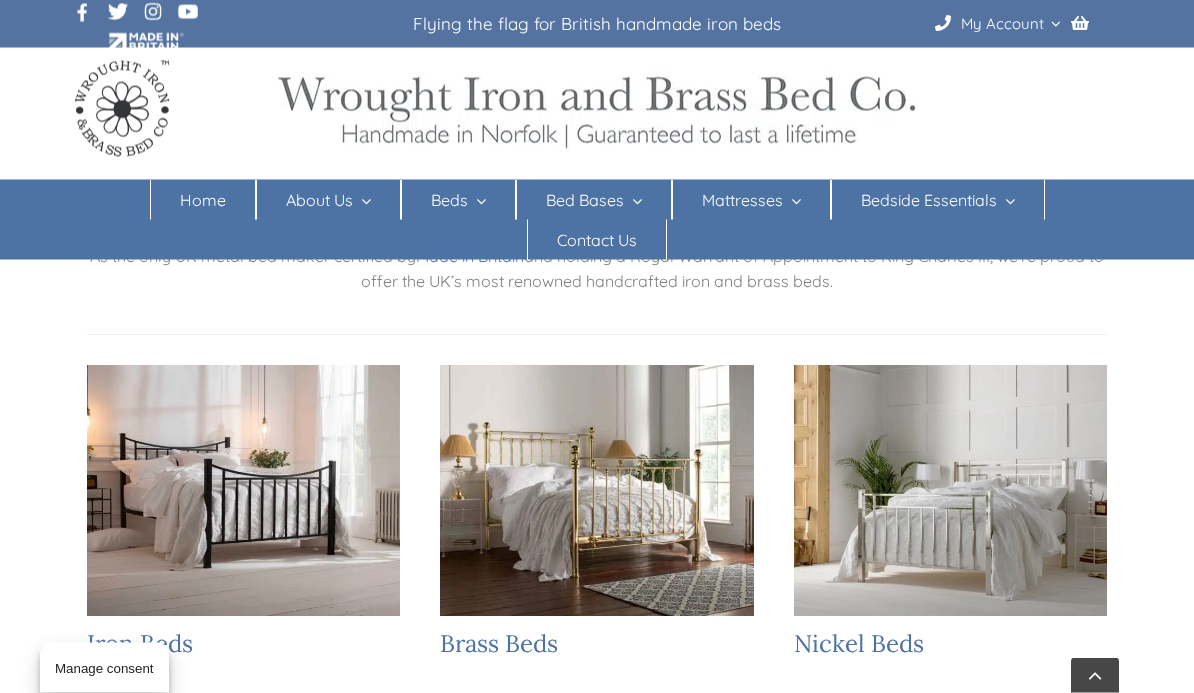 scroll, scrollTop: 225, scrollLeft: 0, axis: vertical 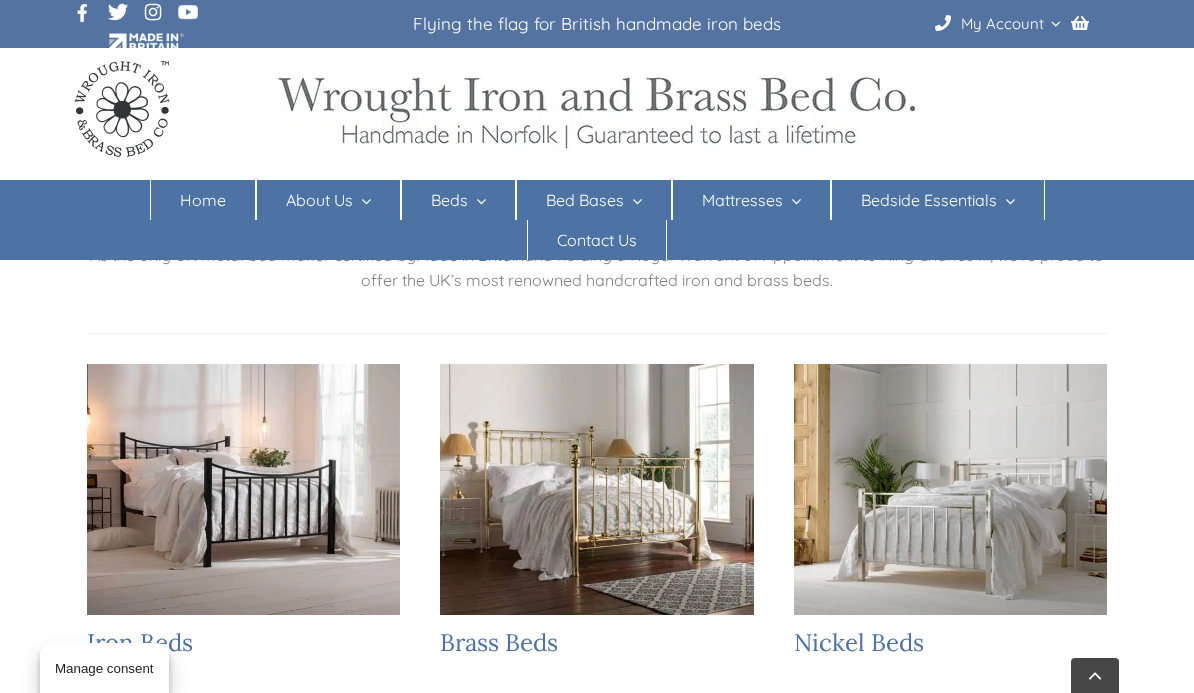 click at bounding box center (243, 489) 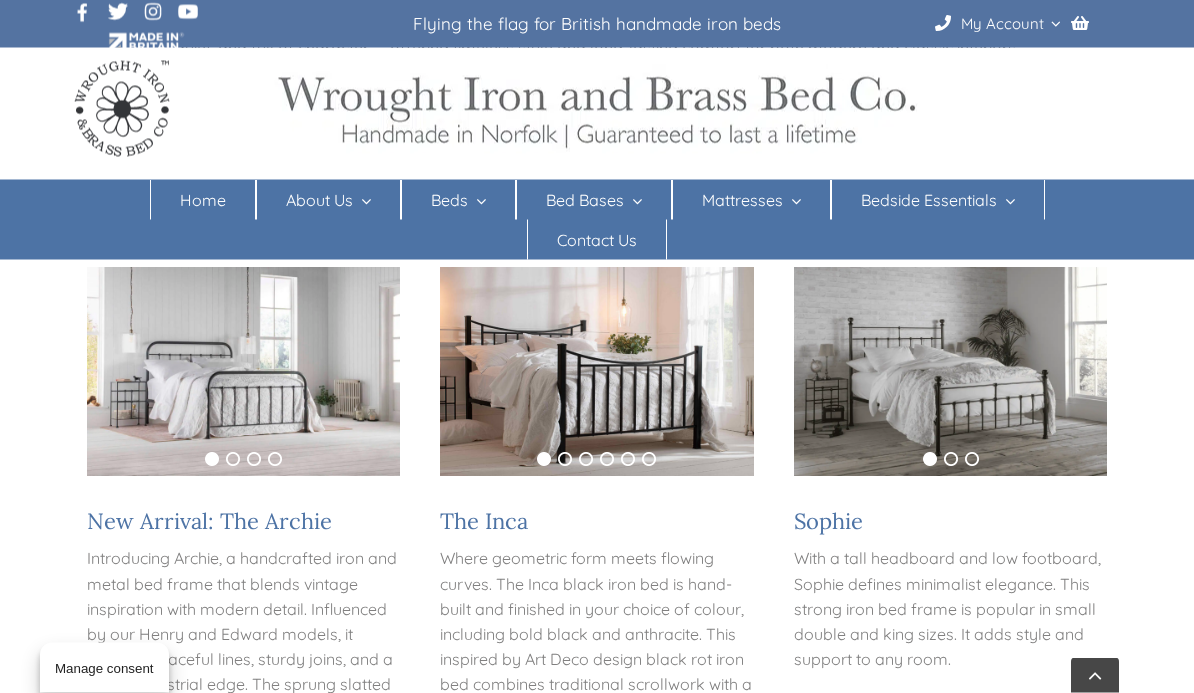 scroll, scrollTop: 387, scrollLeft: 0, axis: vertical 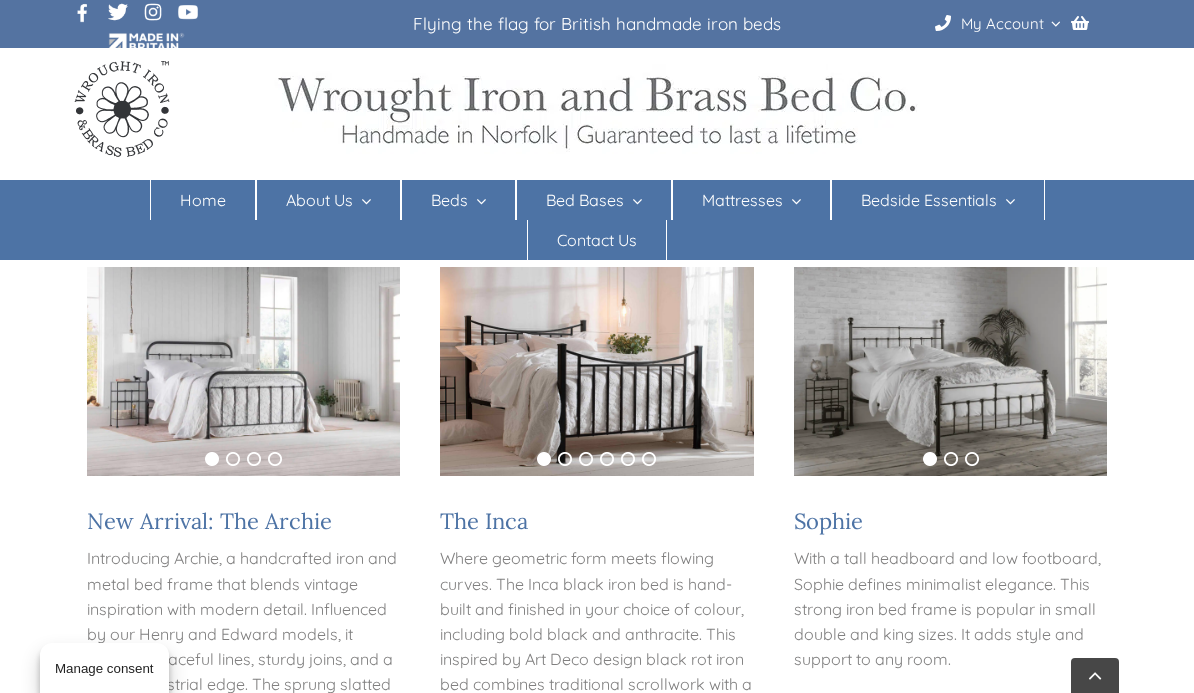 click at bounding box center [596, 371] 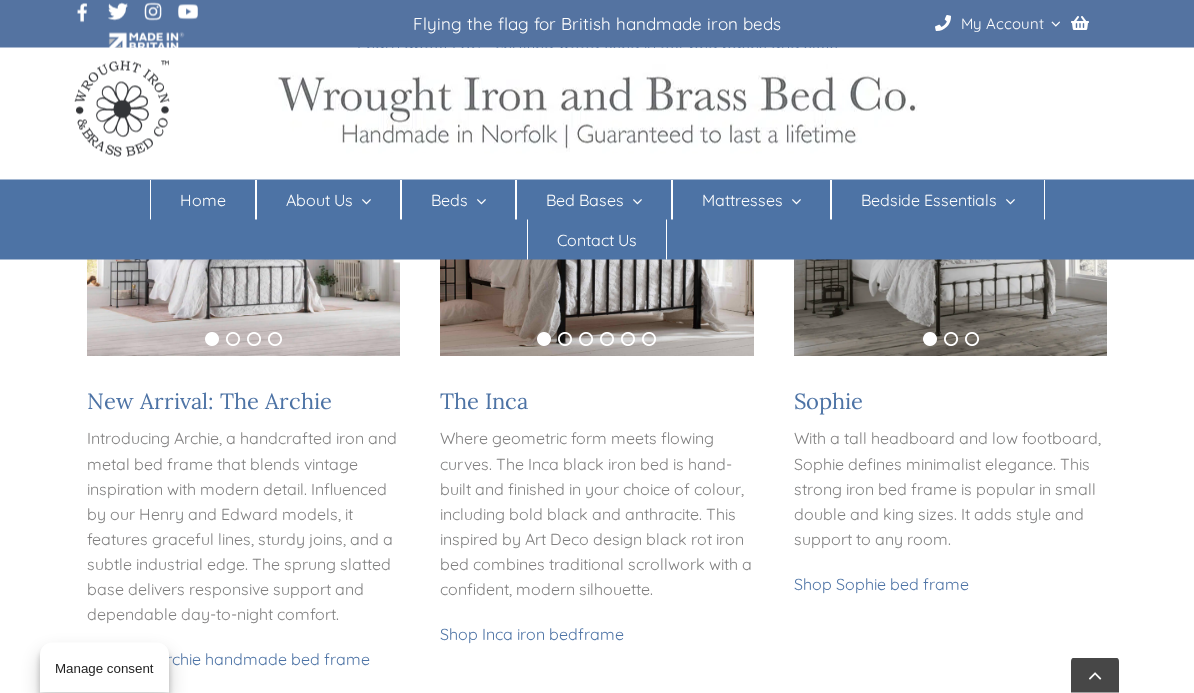 scroll, scrollTop: 507, scrollLeft: 0, axis: vertical 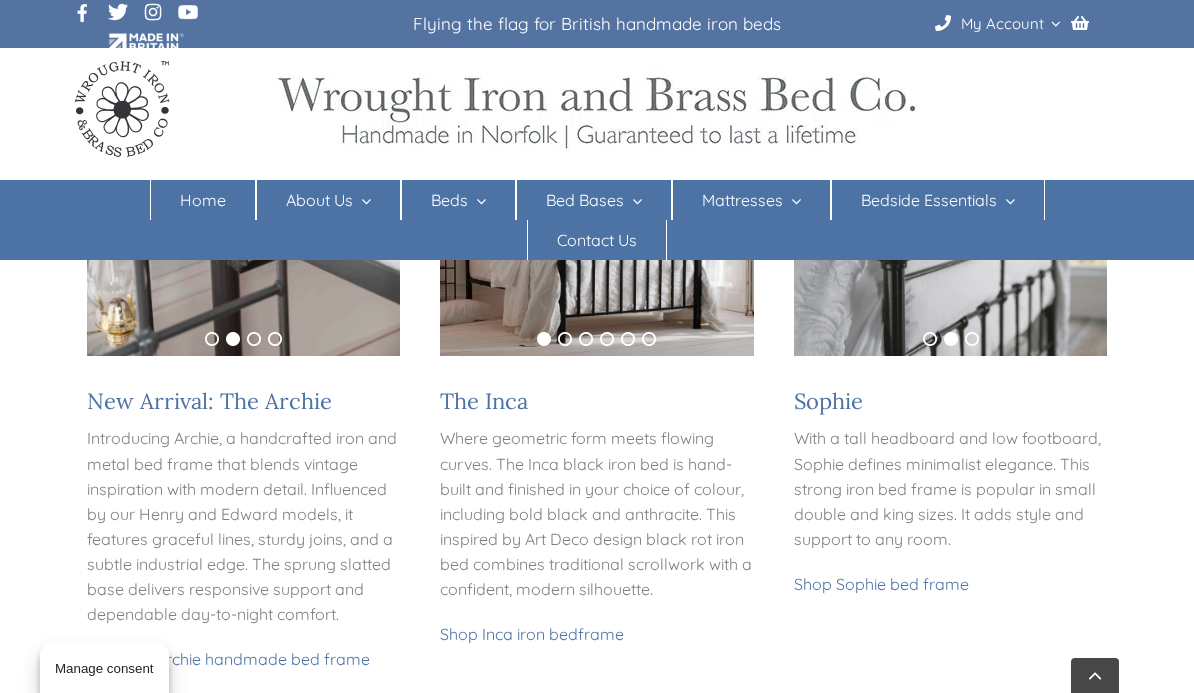 click on "Shop Inca iron bed  frame" at bounding box center [532, 634] 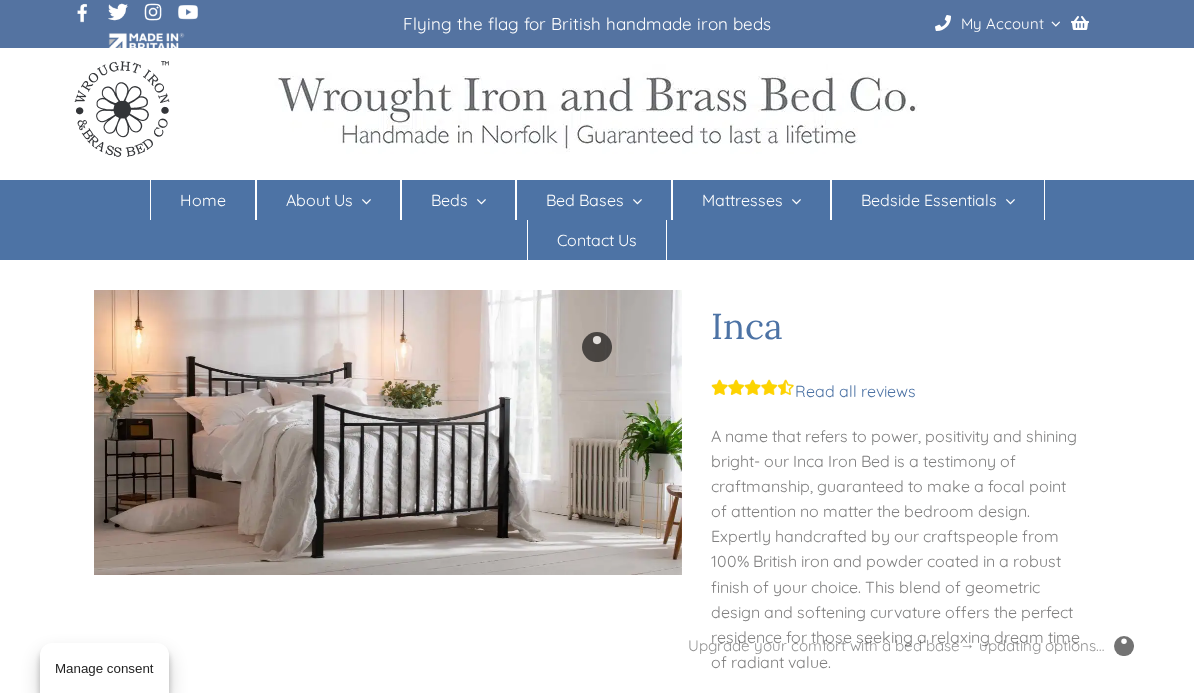 scroll, scrollTop: 0, scrollLeft: 0, axis: both 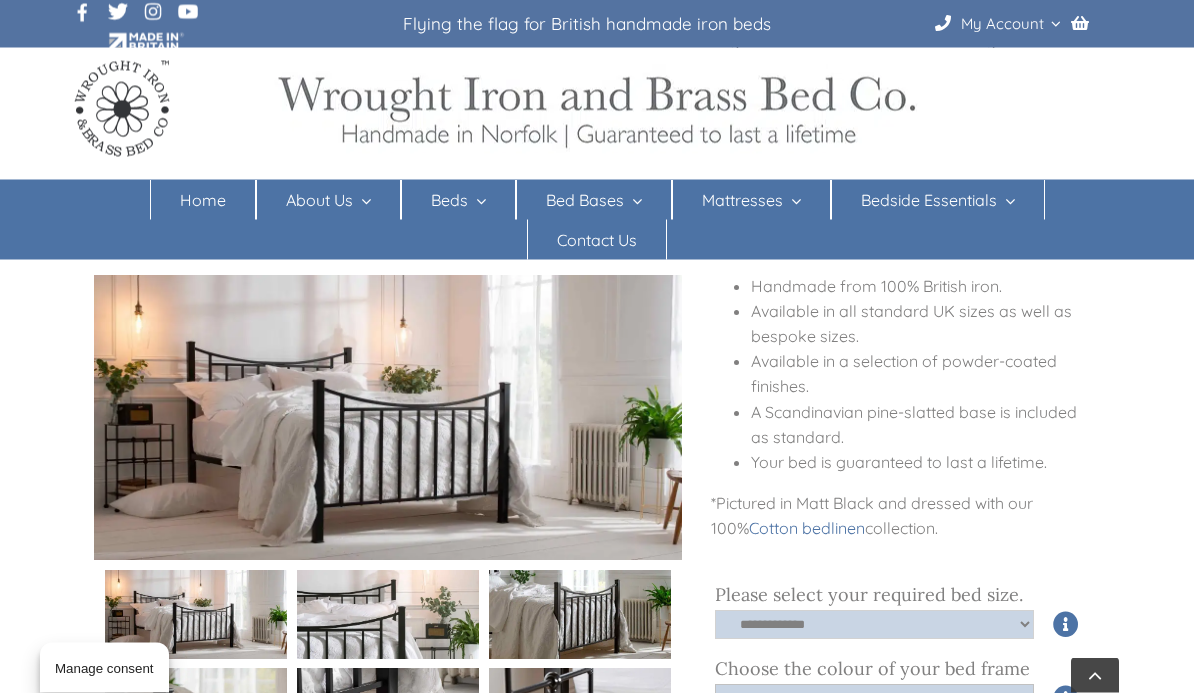 click on "**********" 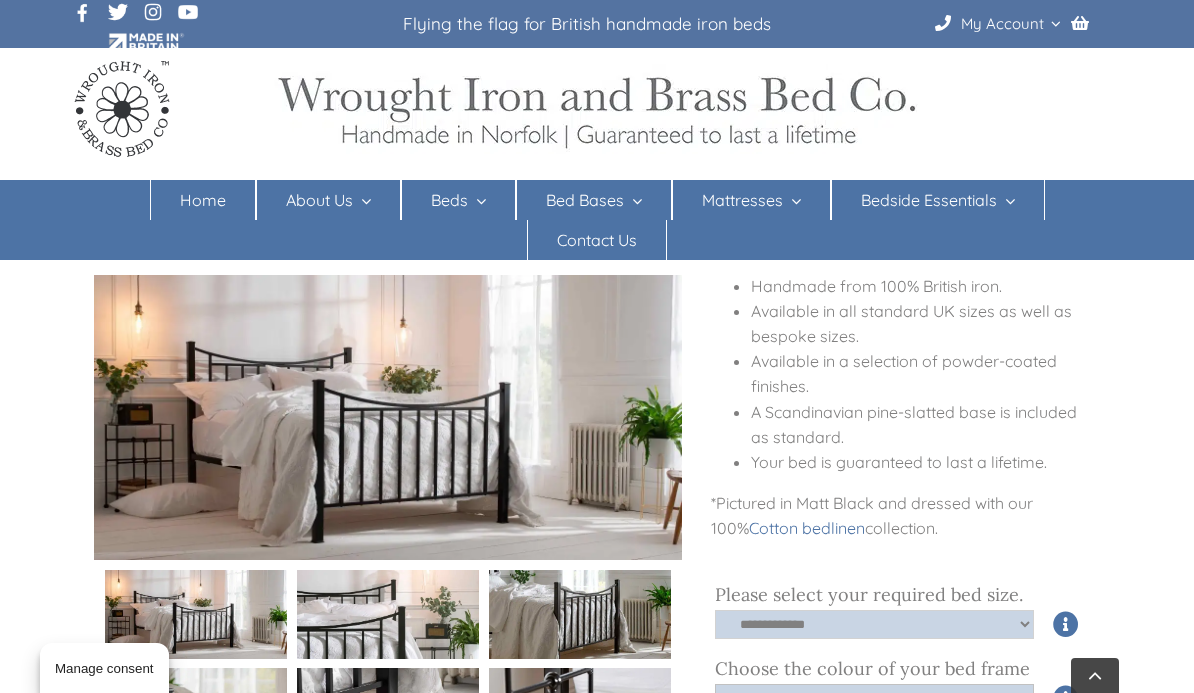 select on "*****" 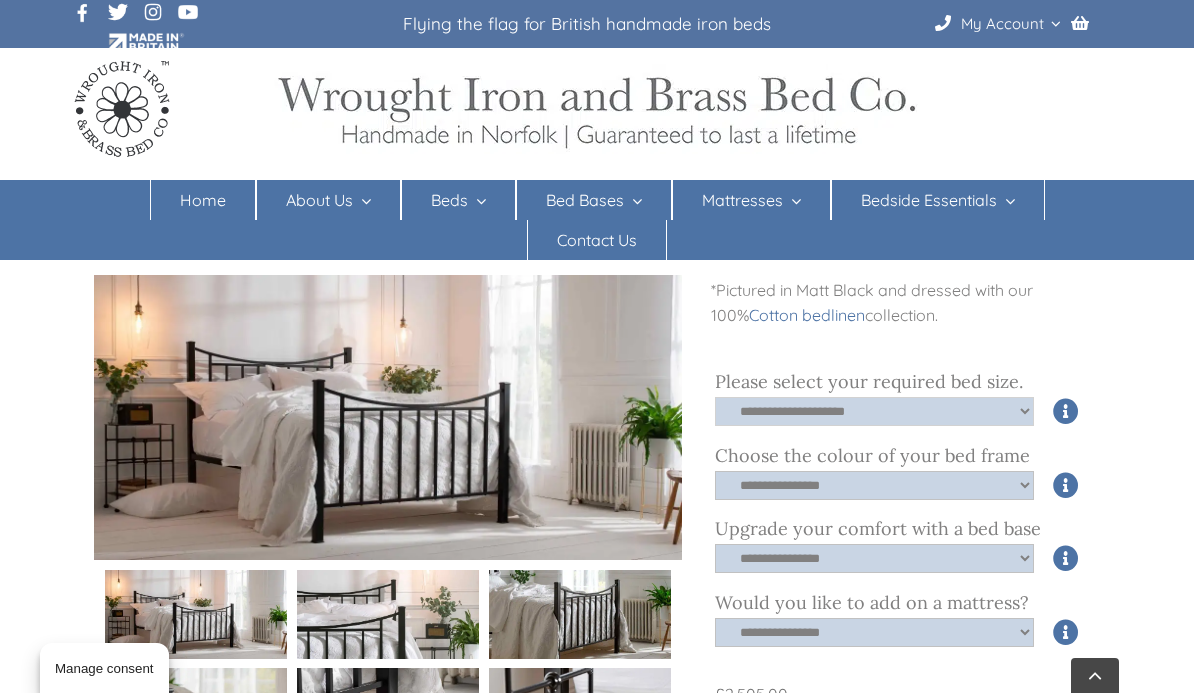 scroll, scrollTop: 633, scrollLeft: 0, axis: vertical 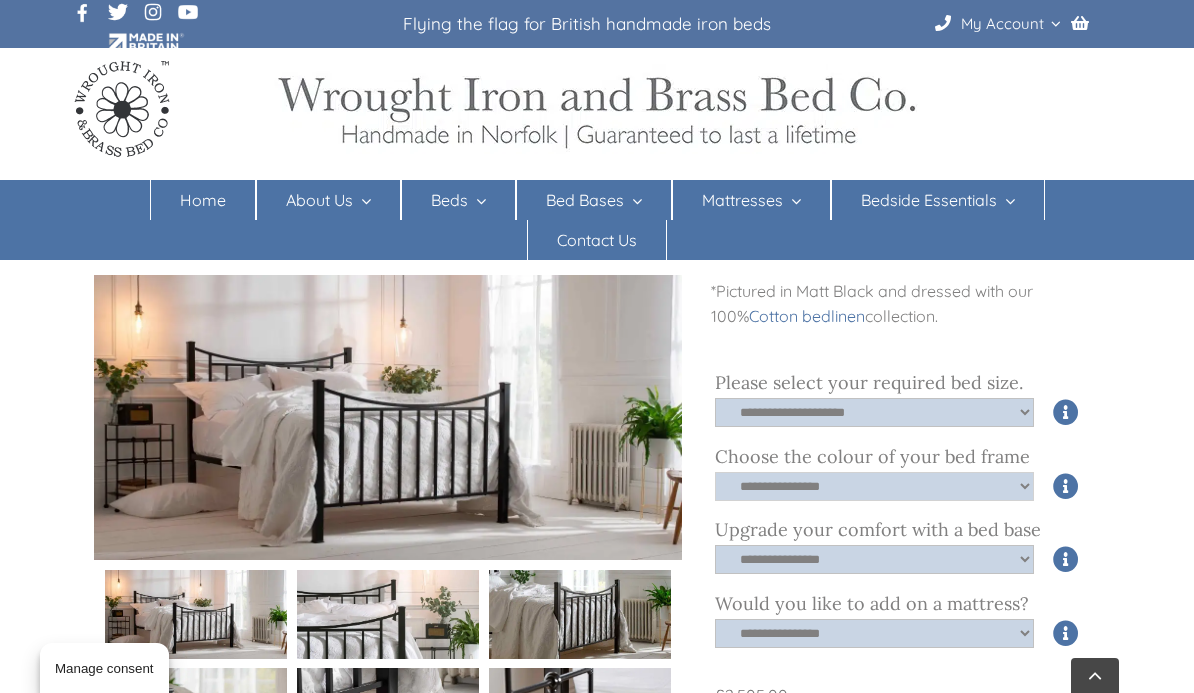 click on "**********" 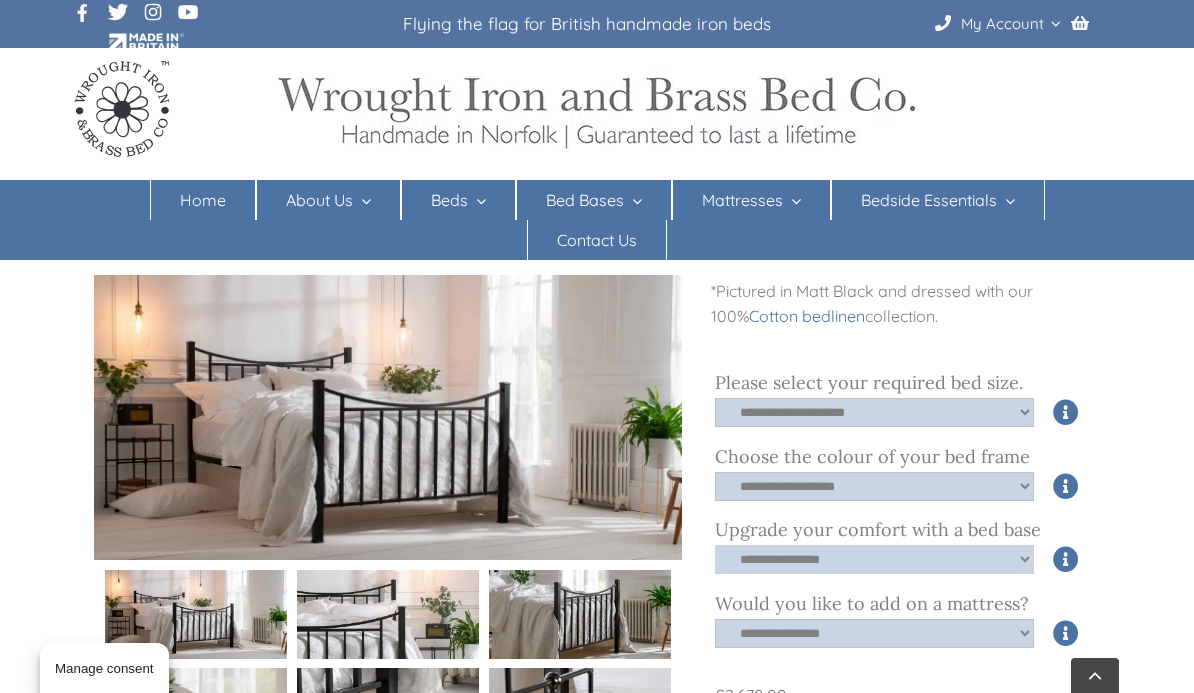 click on "**********" 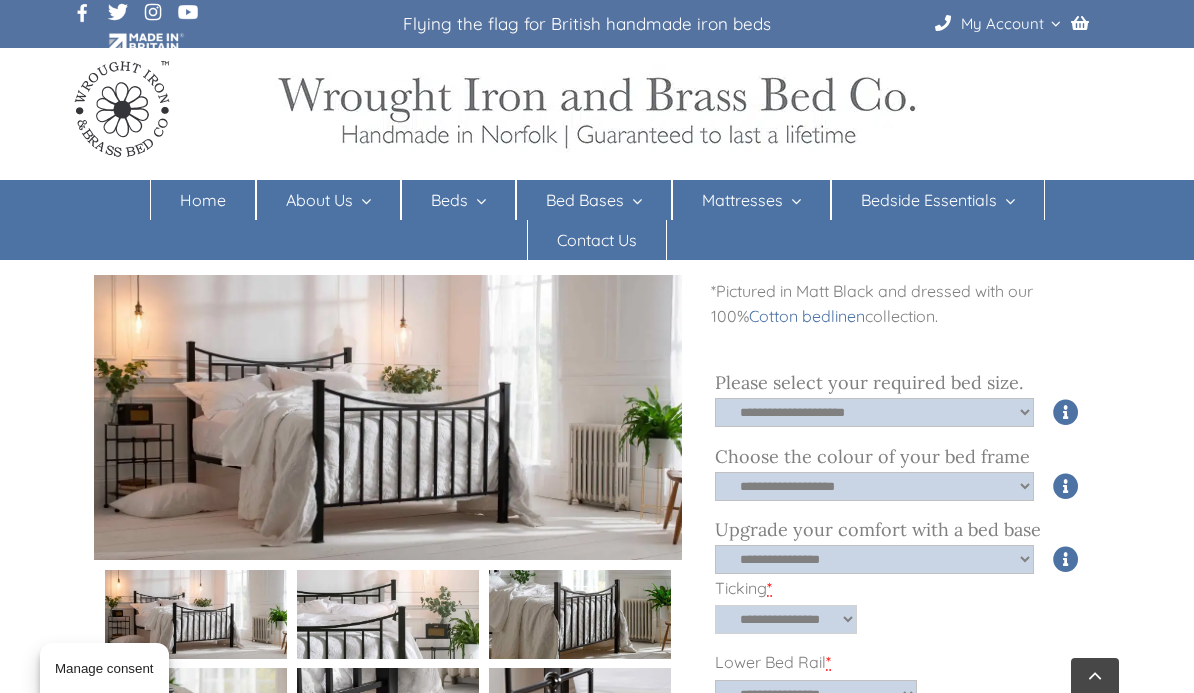 click on "**********" at bounding box center (786, 619) 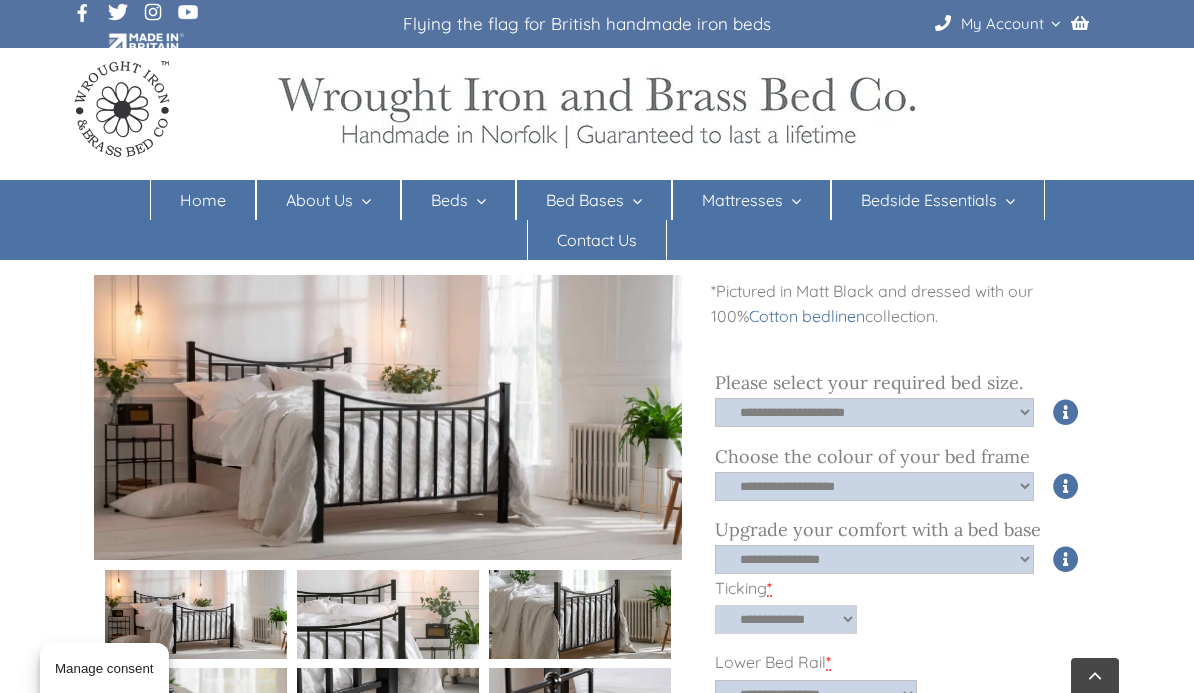 select on "**********" 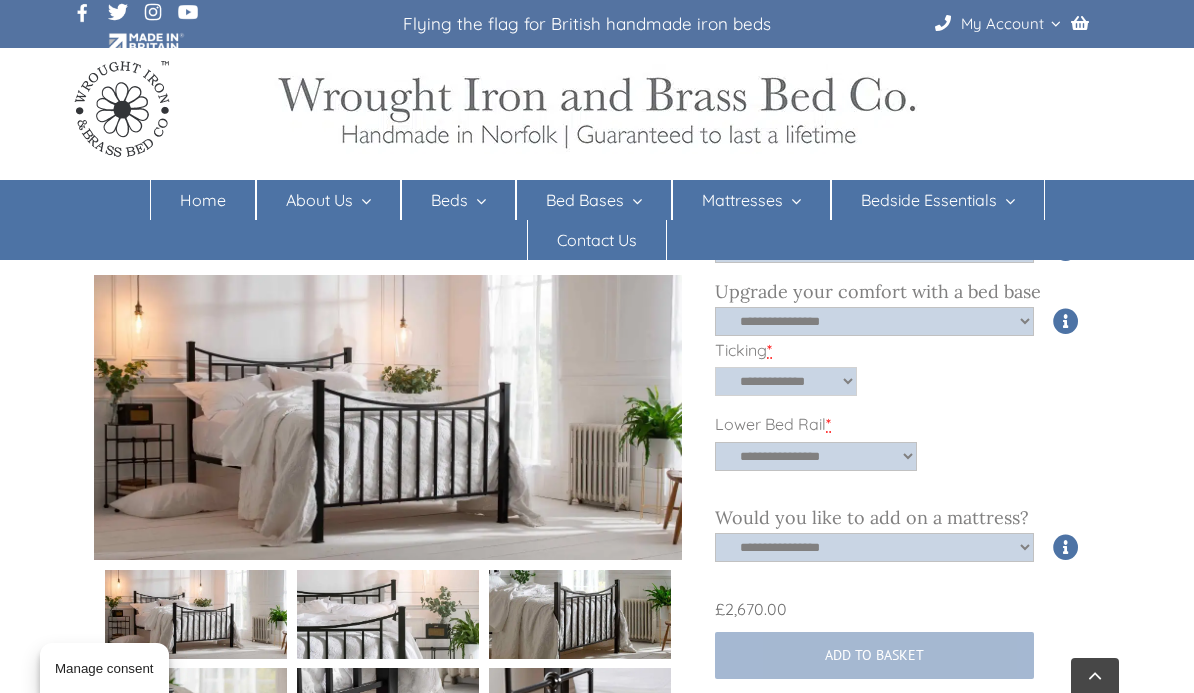 scroll, scrollTop: 882, scrollLeft: 0, axis: vertical 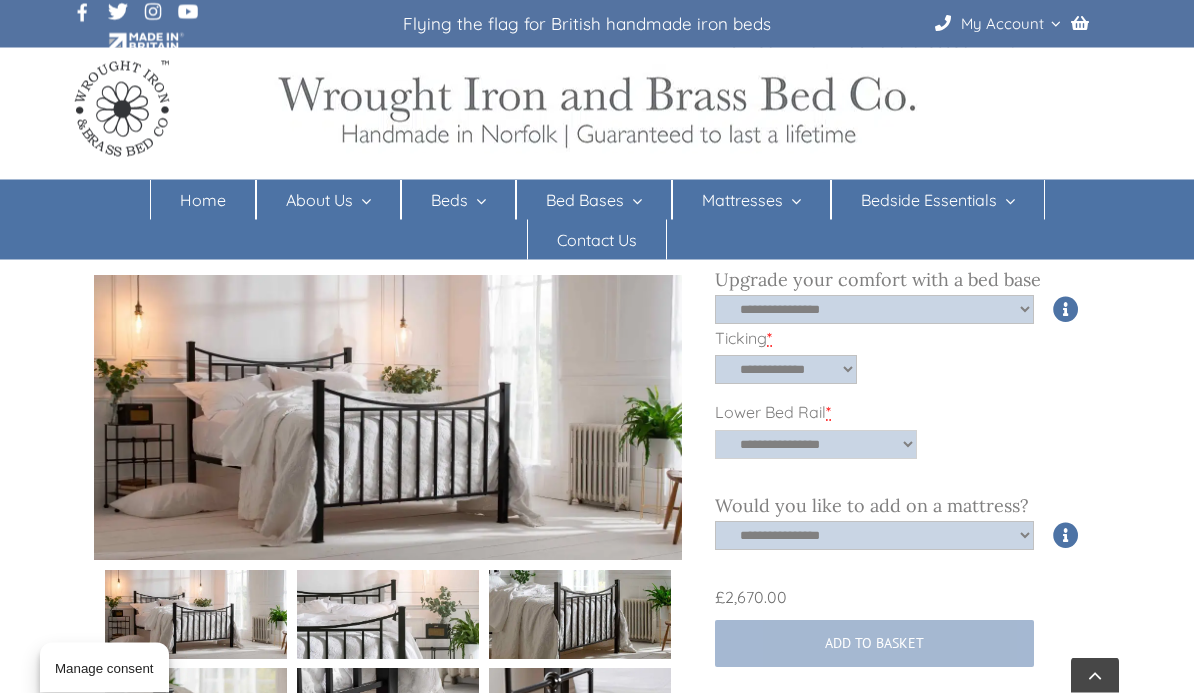 click on "**********" at bounding box center [816, 445] 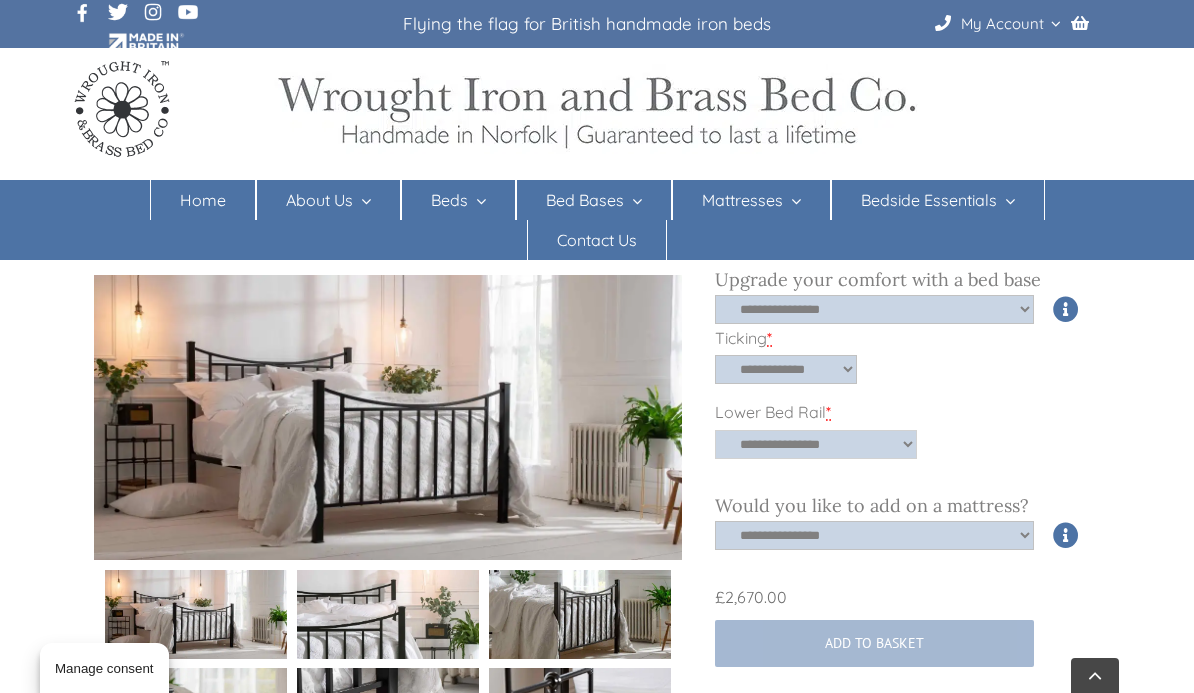 select on "*****" 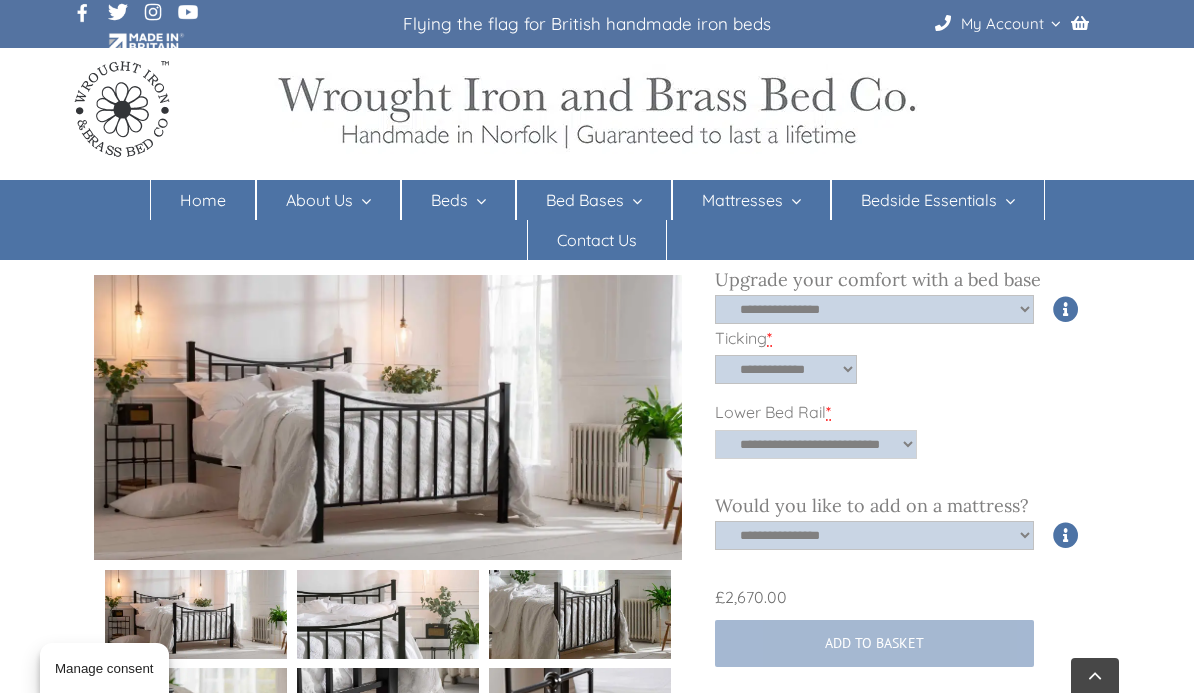 select on "**********" 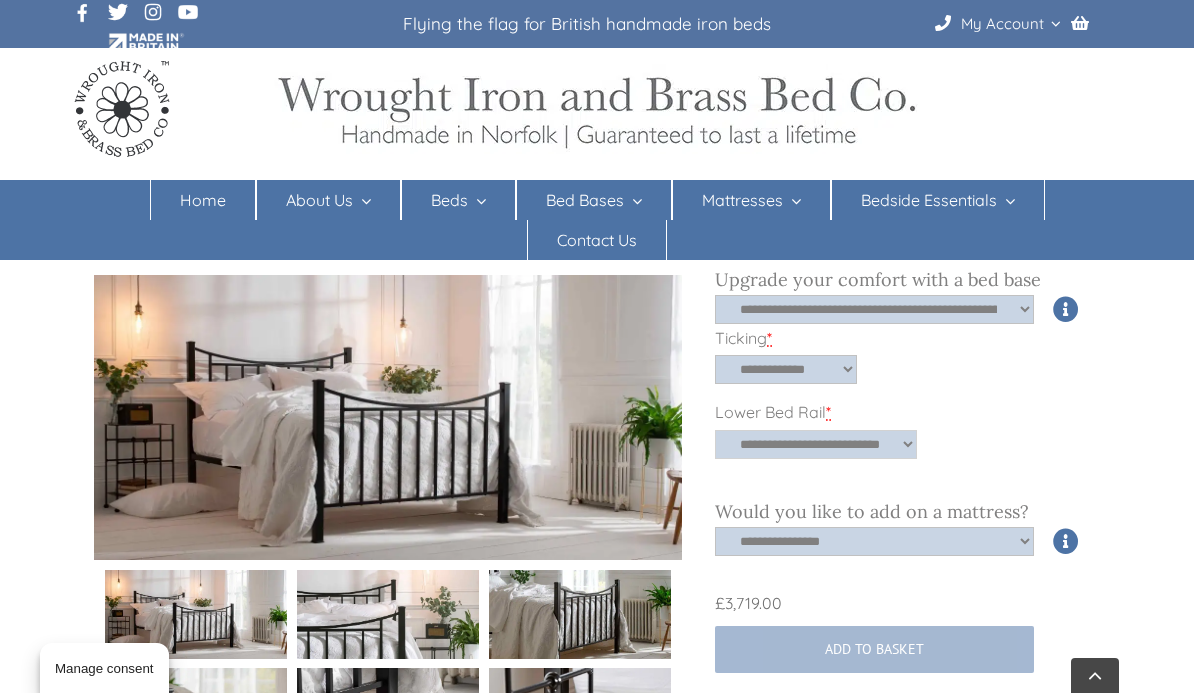 click on "**********" at bounding box center [816, 444] 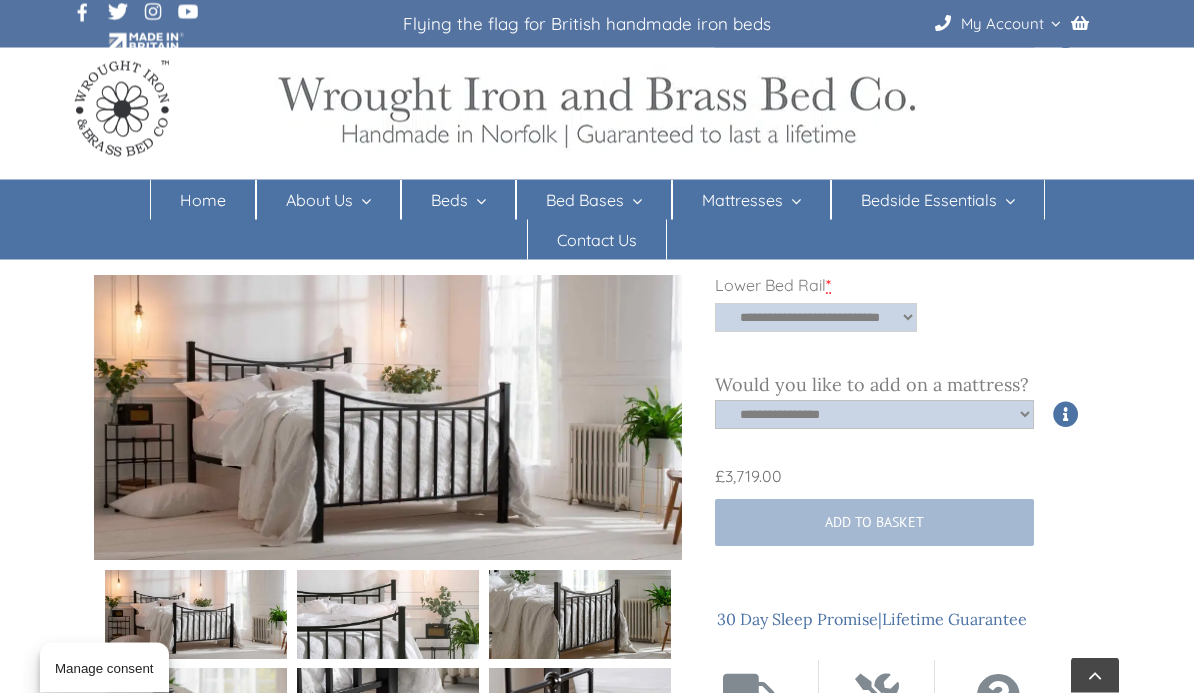 scroll, scrollTop: 1011, scrollLeft: 0, axis: vertical 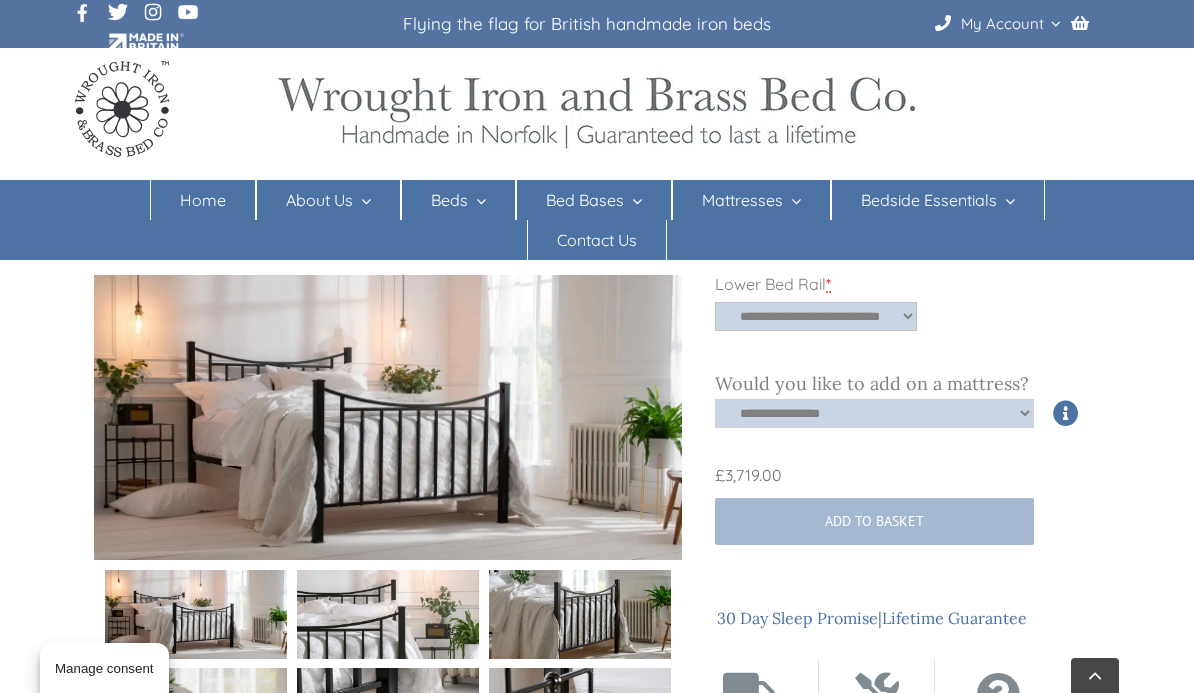 click on "**********" at bounding box center [874, 413] 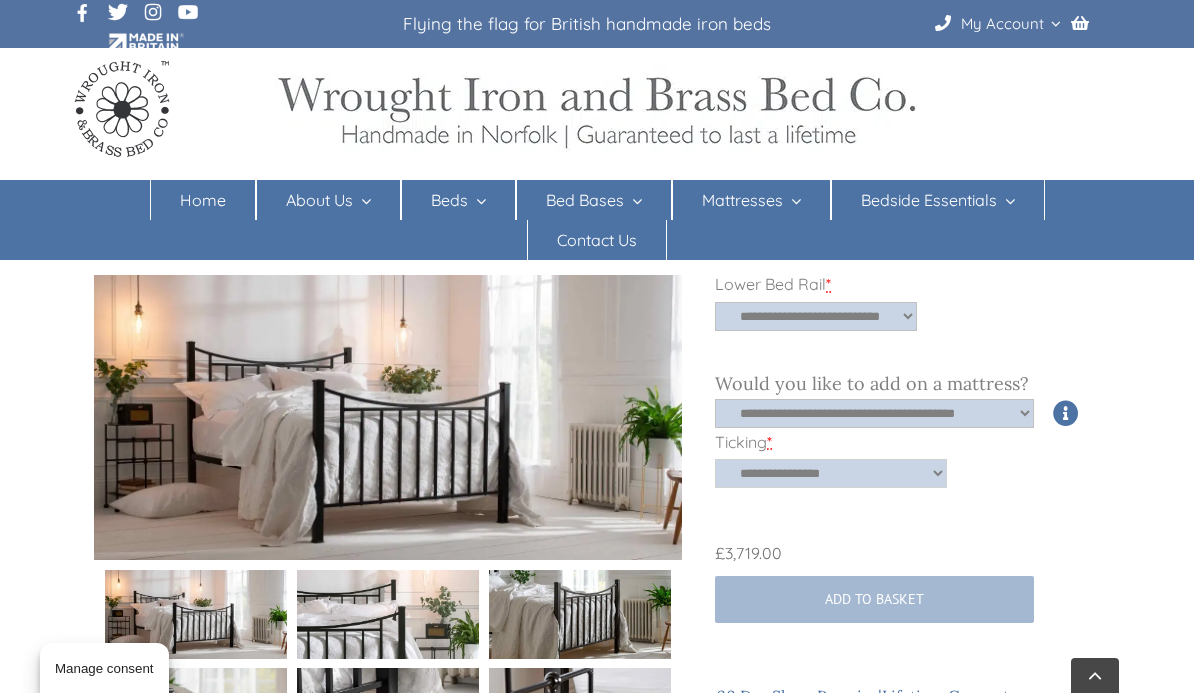 click on "**********" at bounding box center (831, 473) 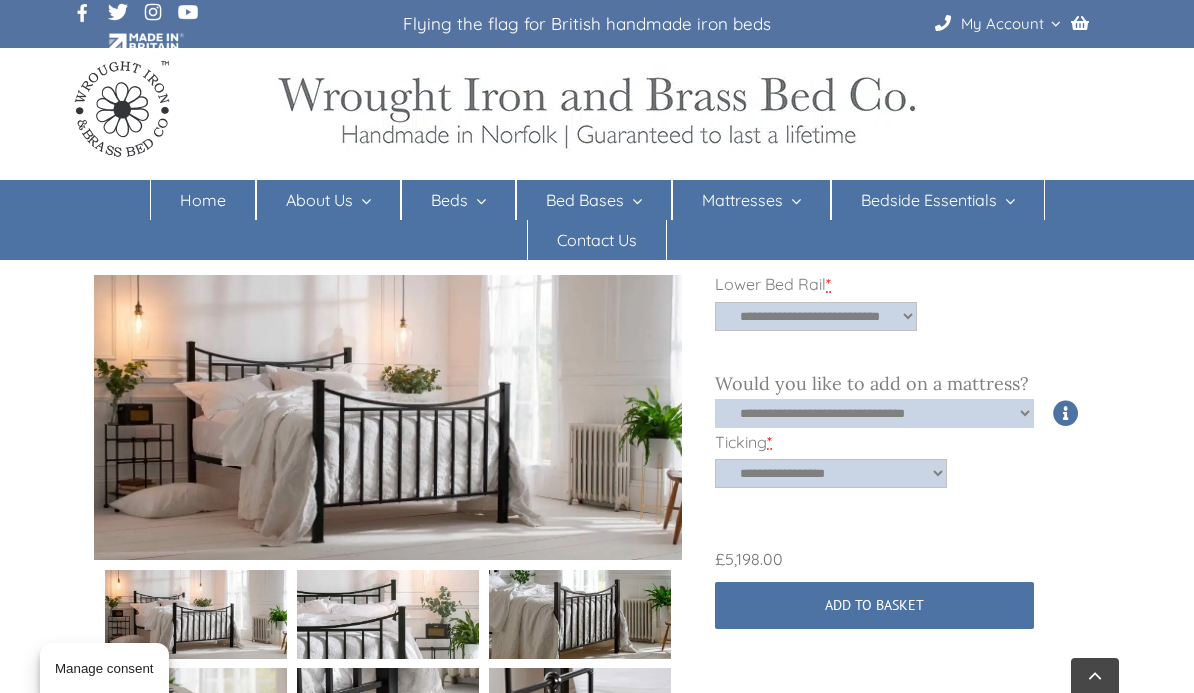 click on "**********" at bounding box center [874, 413] 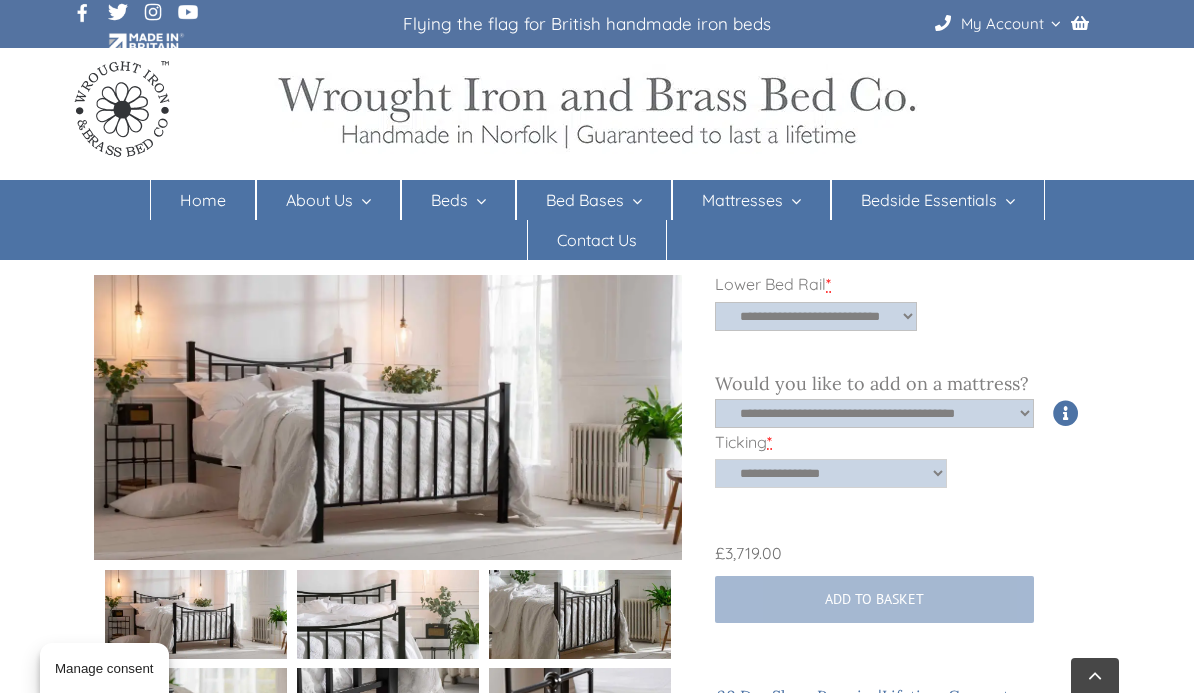 click on "**********" at bounding box center (831, 473) 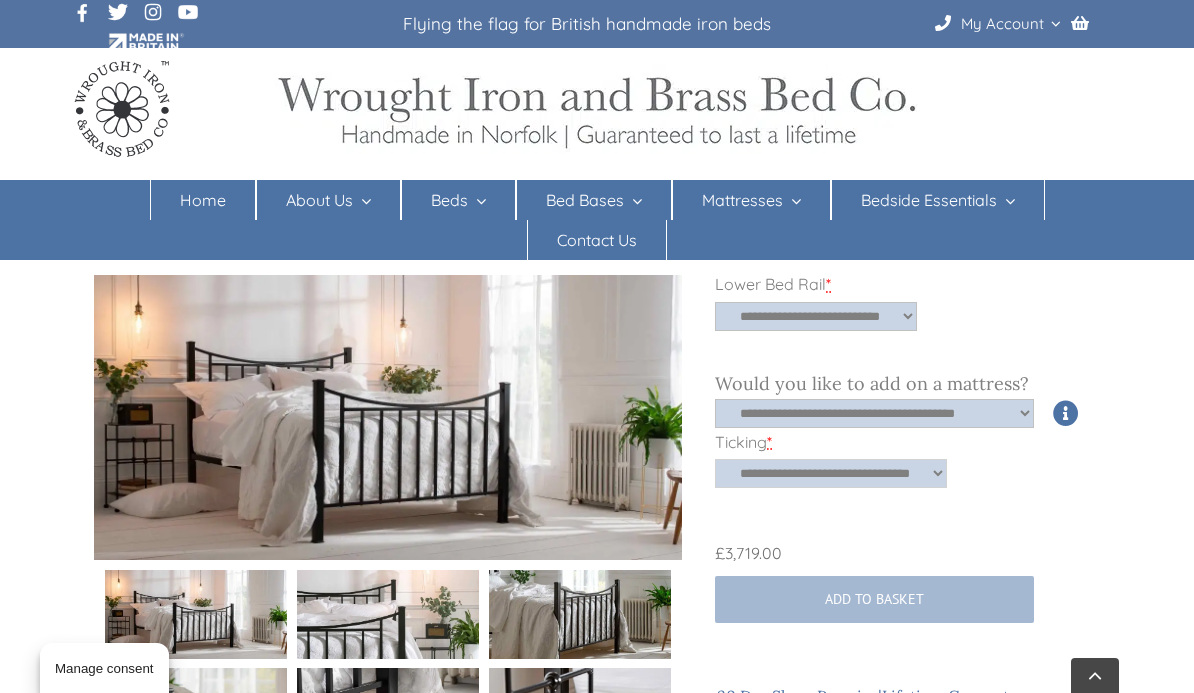 select on "**********" 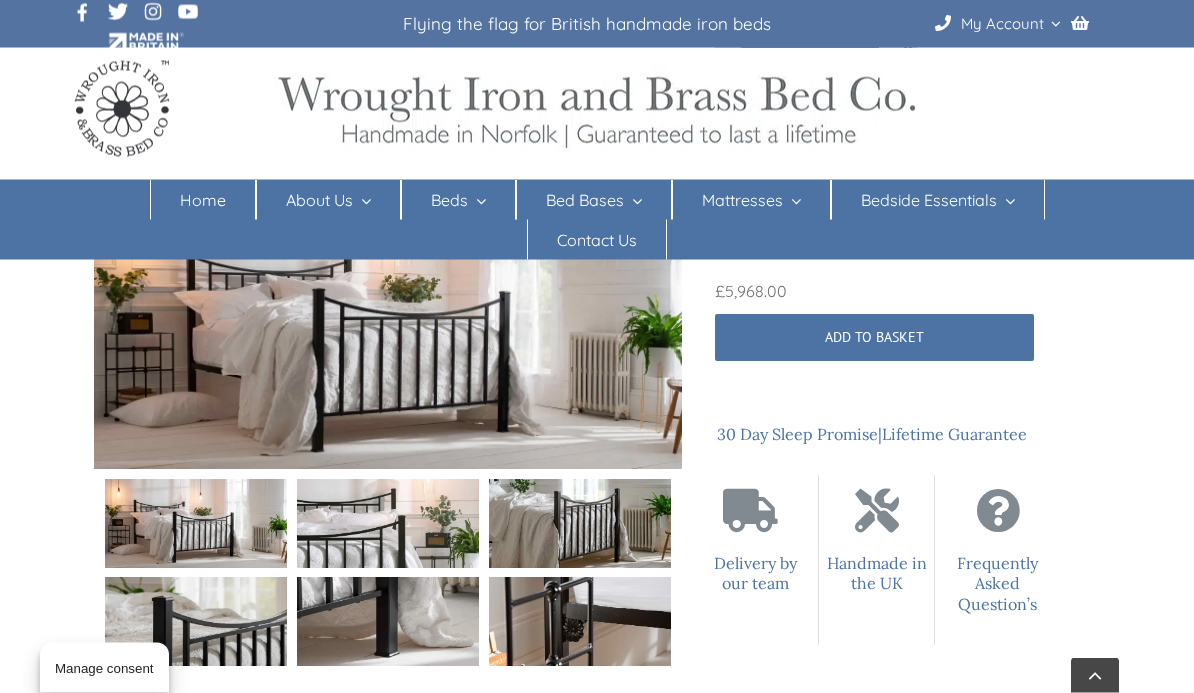 scroll, scrollTop: 1283, scrollLeft: 0, axis: vertical 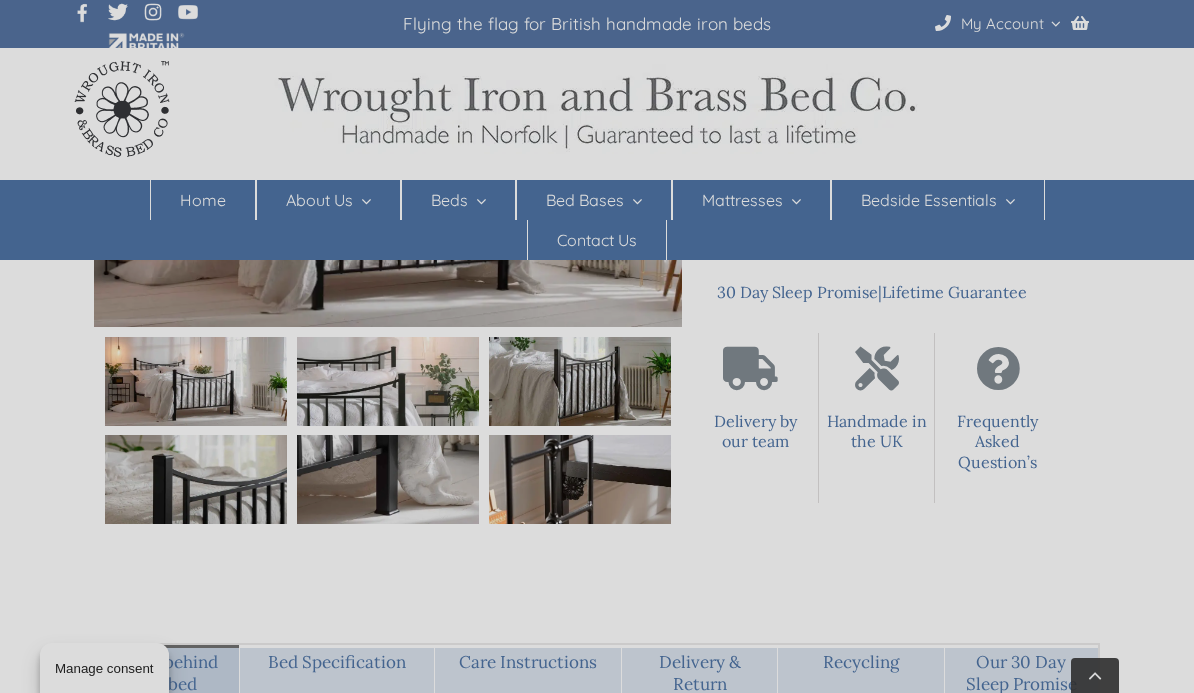 click at bounding box center [597, 346] 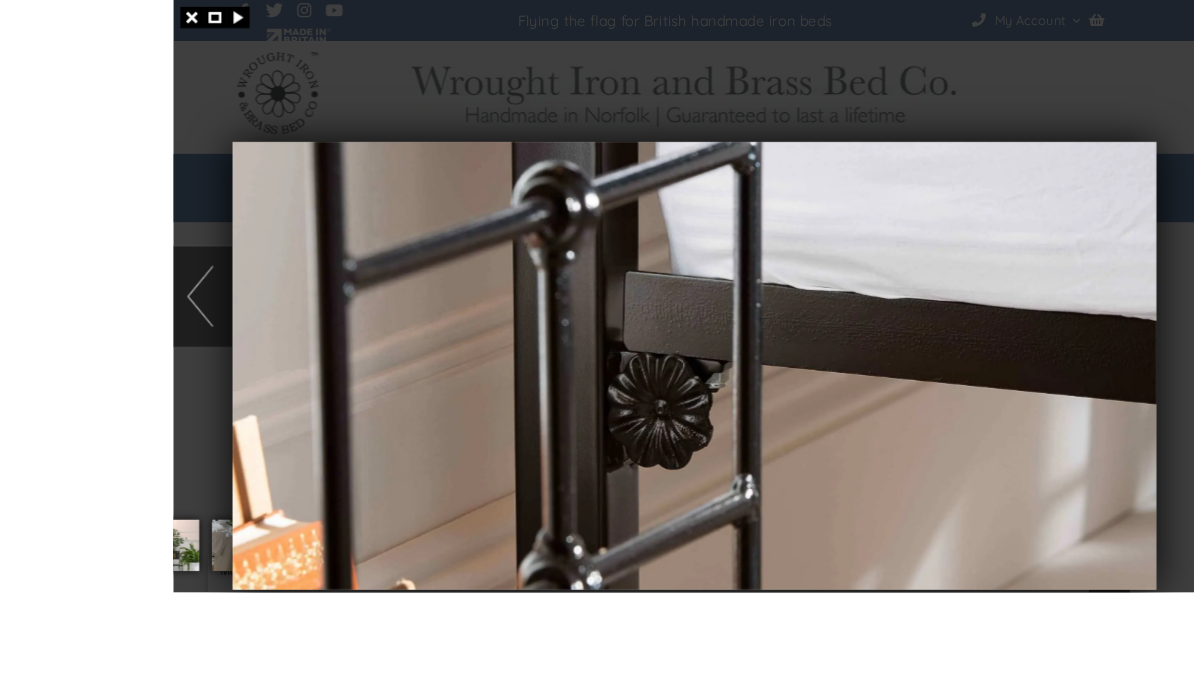scroll, scrollTop: 1587, scrollLeft: 0, axis: vertical 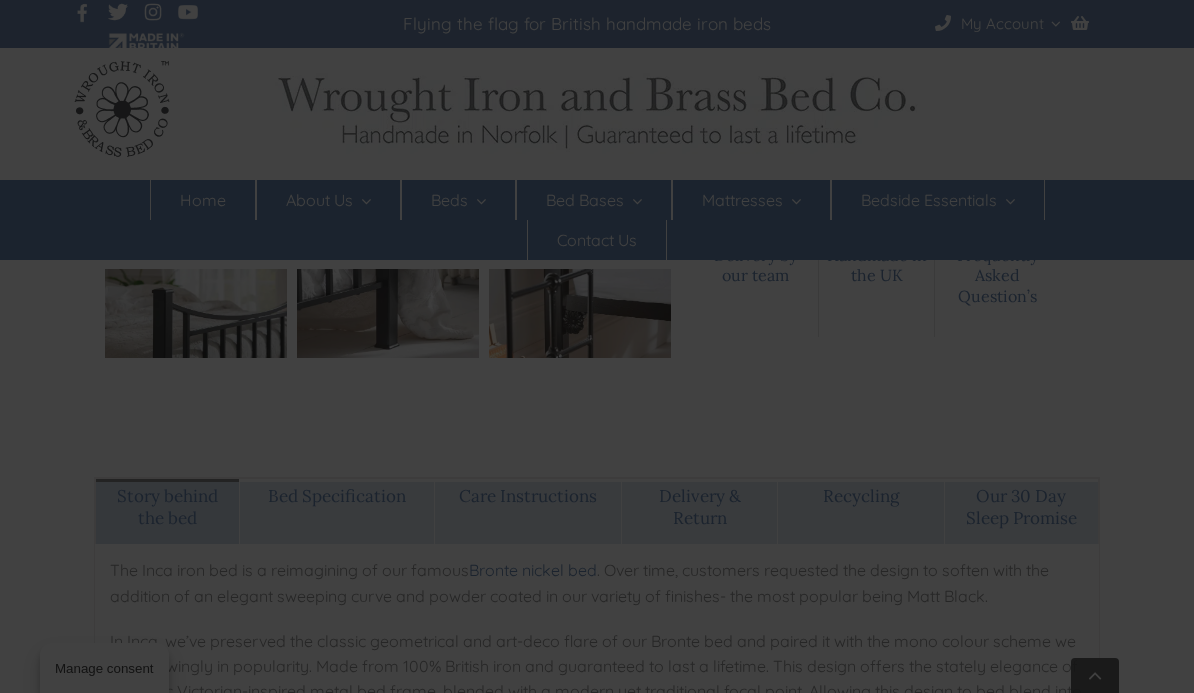 click on "Flying the flag for British handmade iron beds
Toggle Navigation Contact Us My Account Username: Password:  Remember Me ****** Register WooCommerce Cart 0" at bounding box center (597, 24) 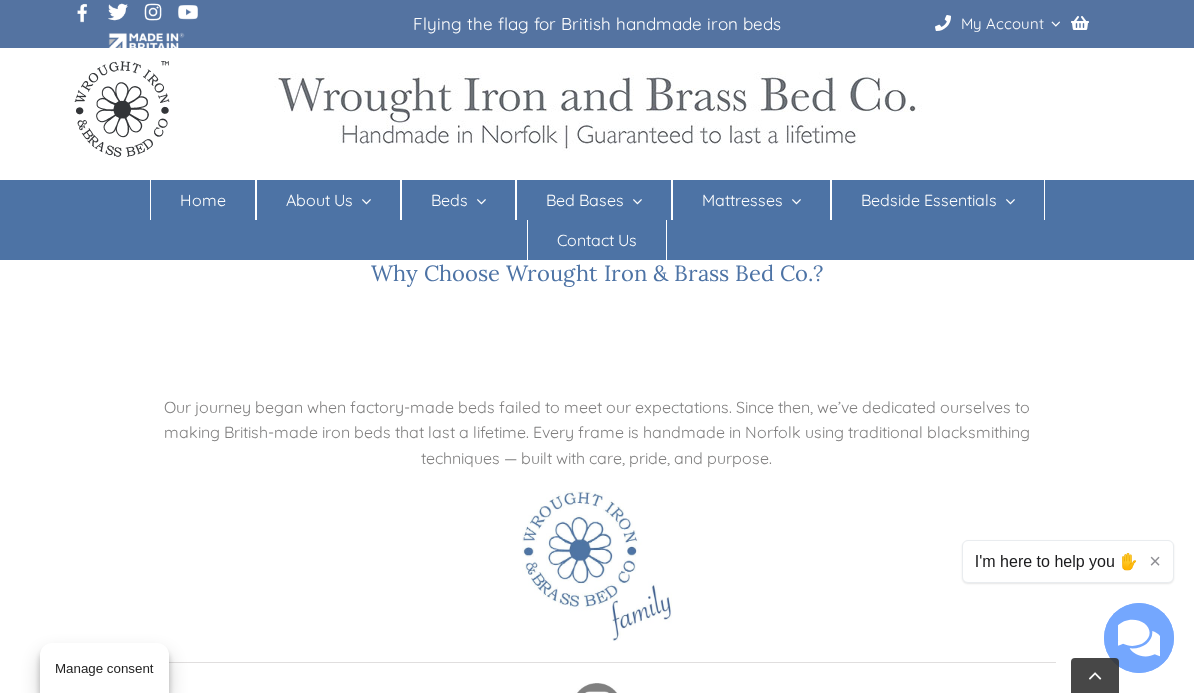 scroll, scrollTop: 3687, scrollLeft: 0, axis: vertical 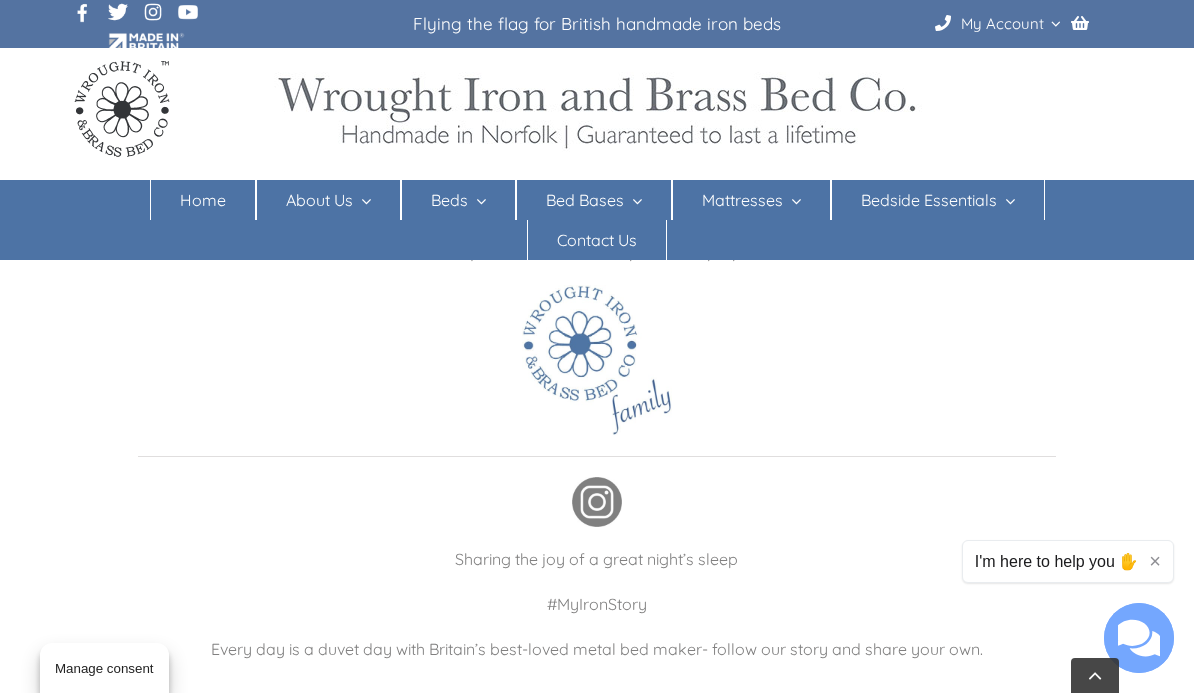 click on "Signature No.3 Mattress" at bounding box center (626, 384) 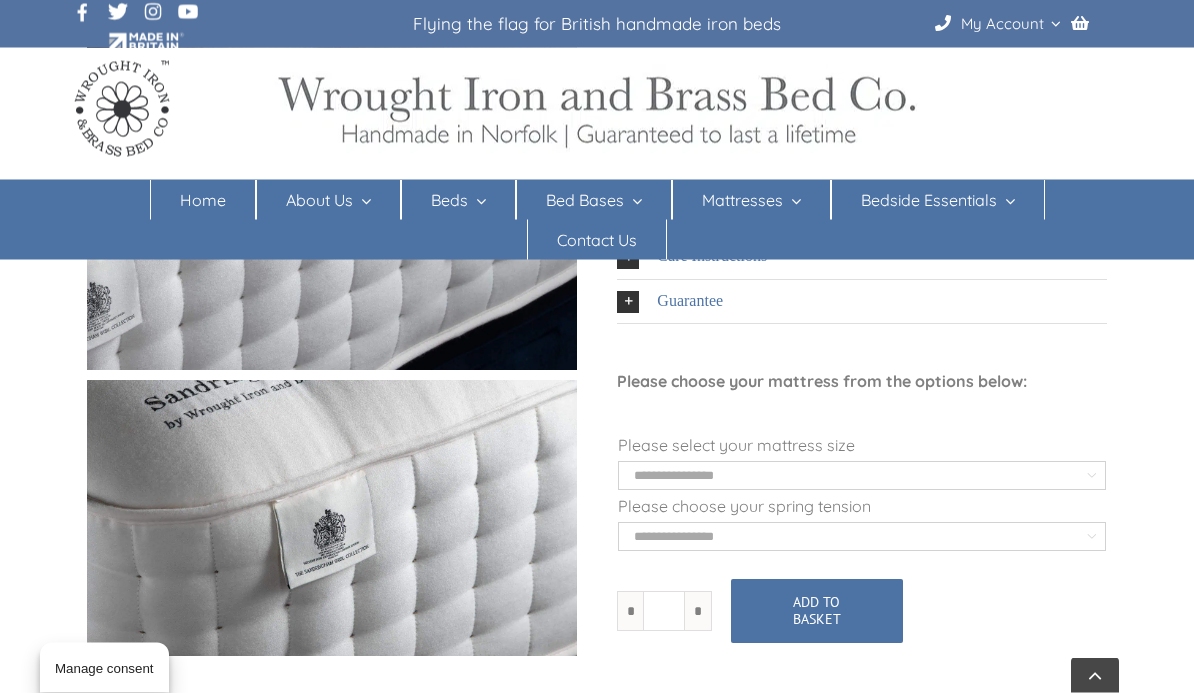 scroll, scrollTop: 1055, scrollLeft: 0, axis: vertical 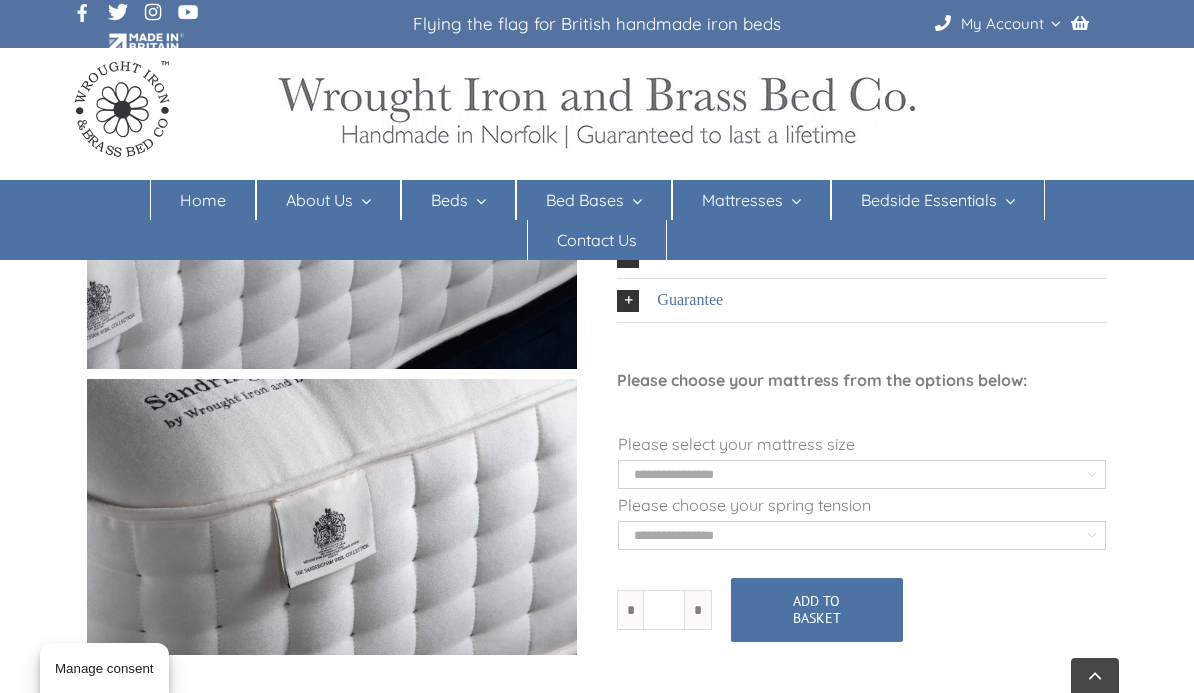 click on "**********" 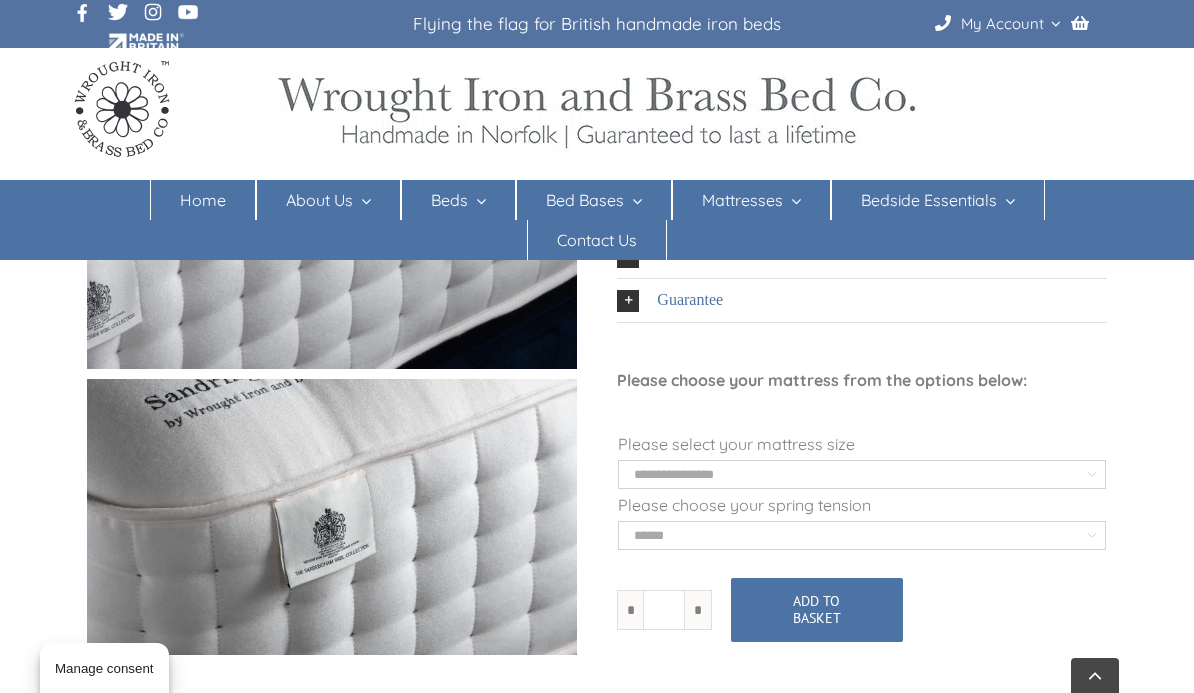 select on "******" 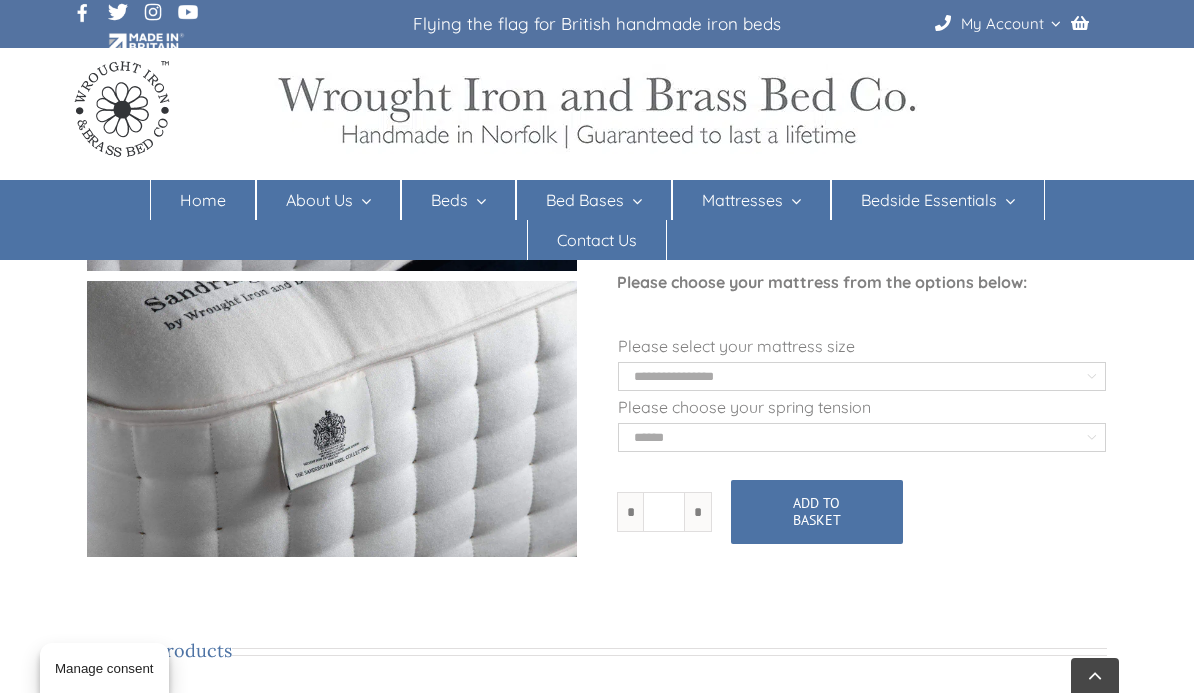 scroll, scrollTop: 1133, scrollLeft: 0, axis: vertical 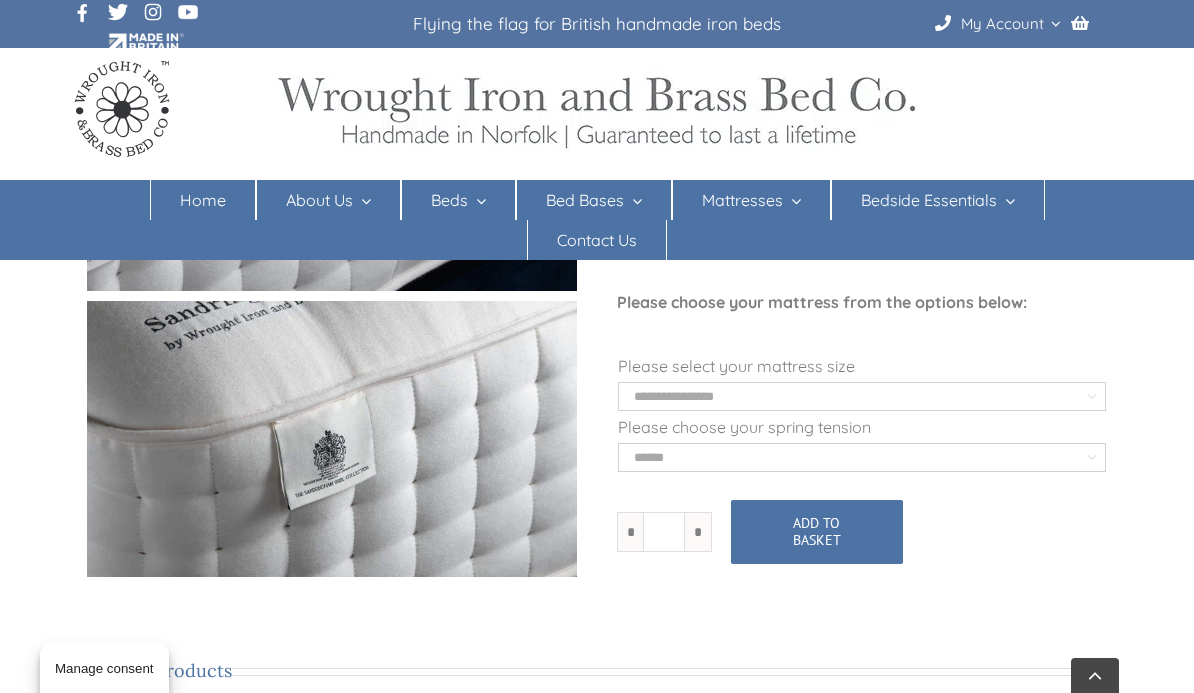 click on "**********" 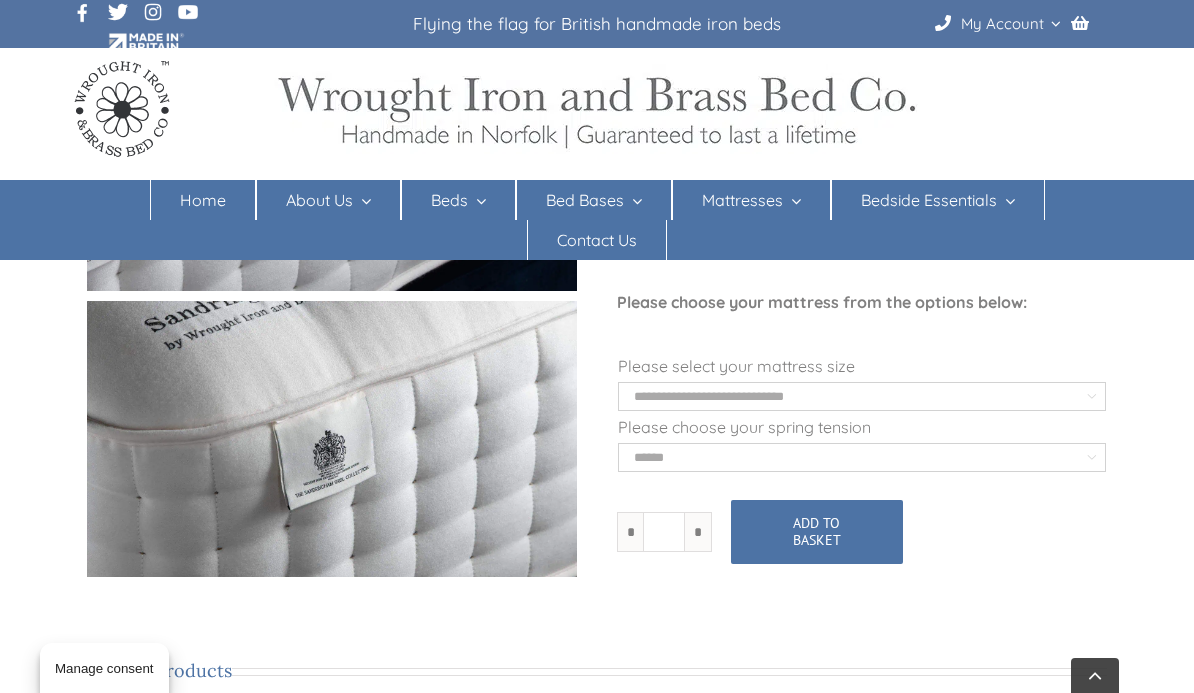 select on "**********" 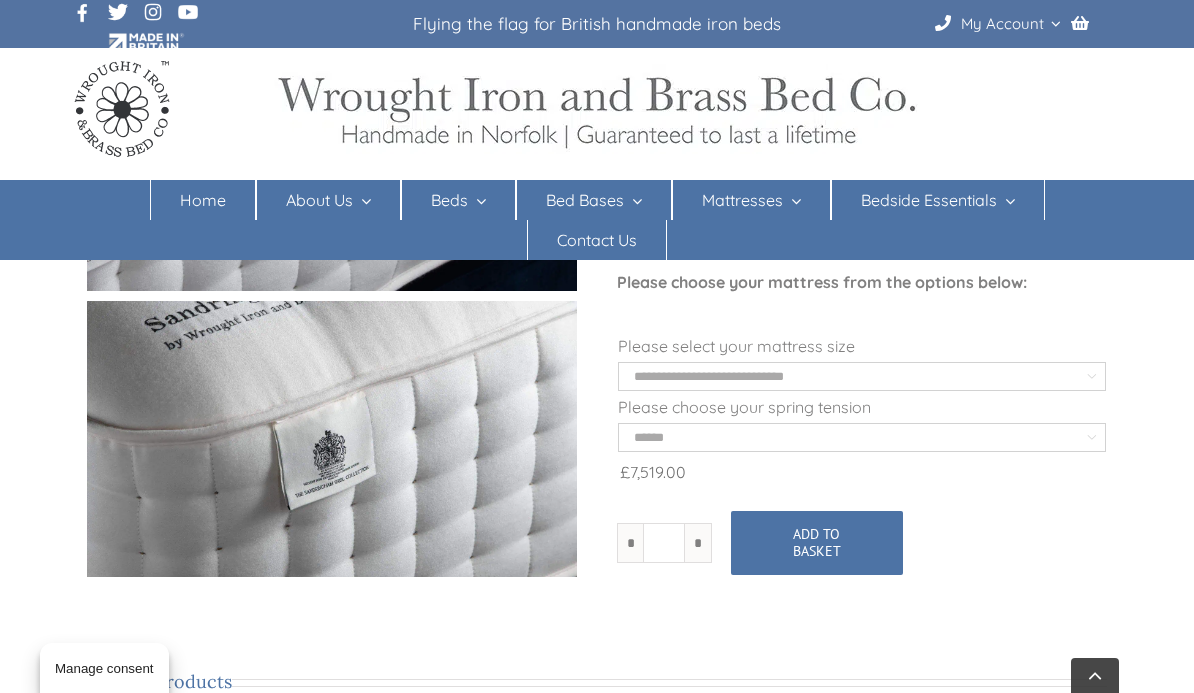 click on "**********" 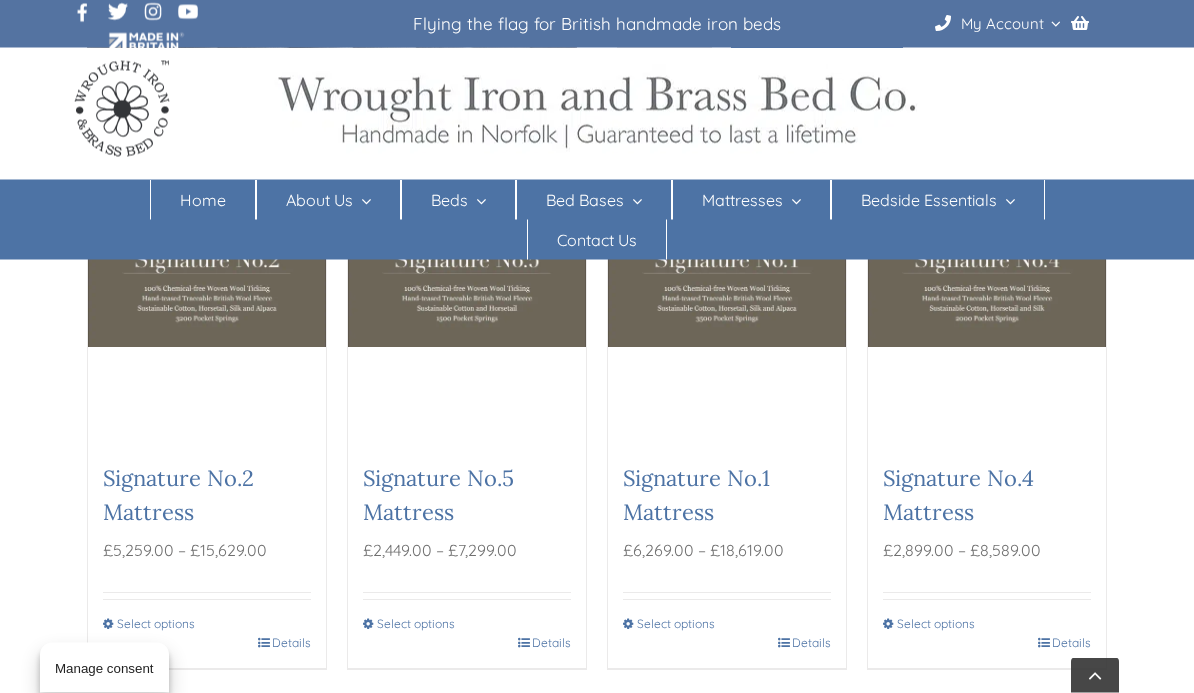 scroll, scrollTop: 1674, scrollLeft: 0, axis: vertical 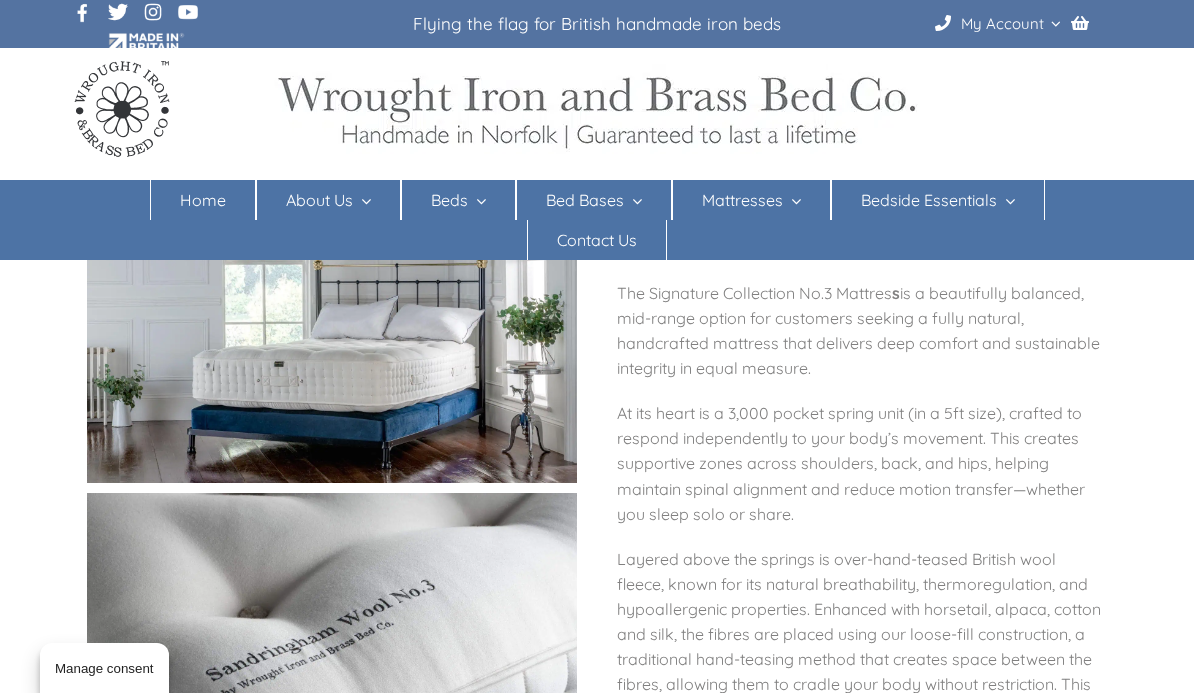 click at bounding box center (597, 109) 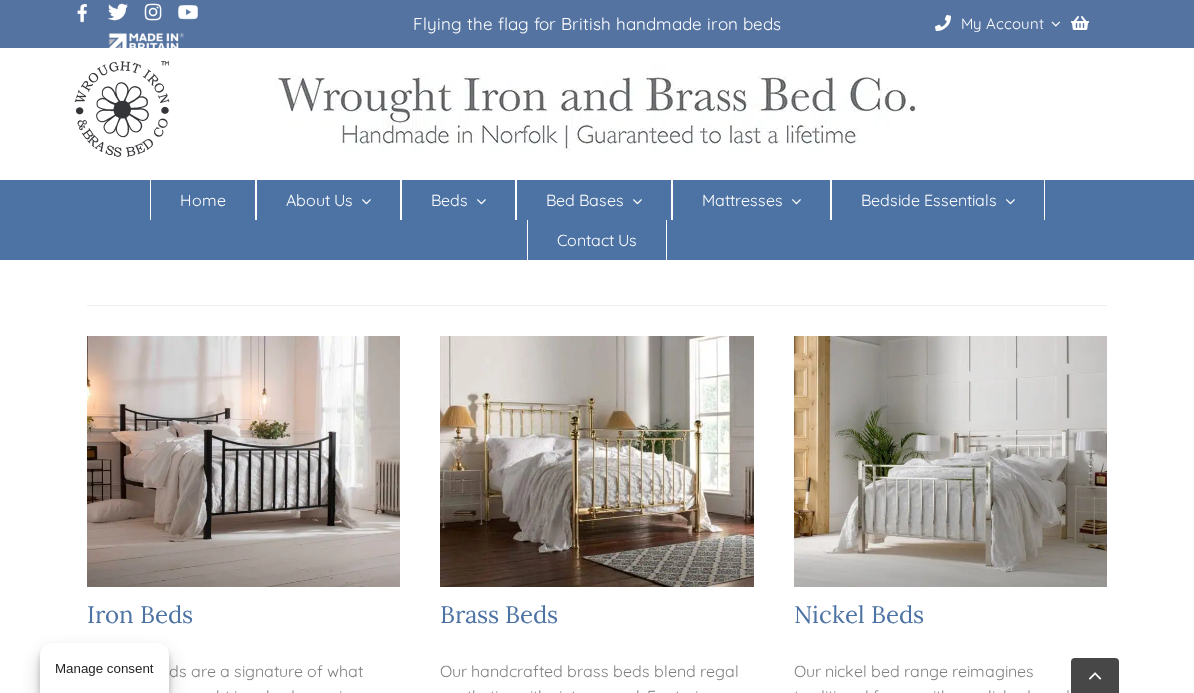scroll, scrollTop: 330, scrollLeft: 0, axis: vertical 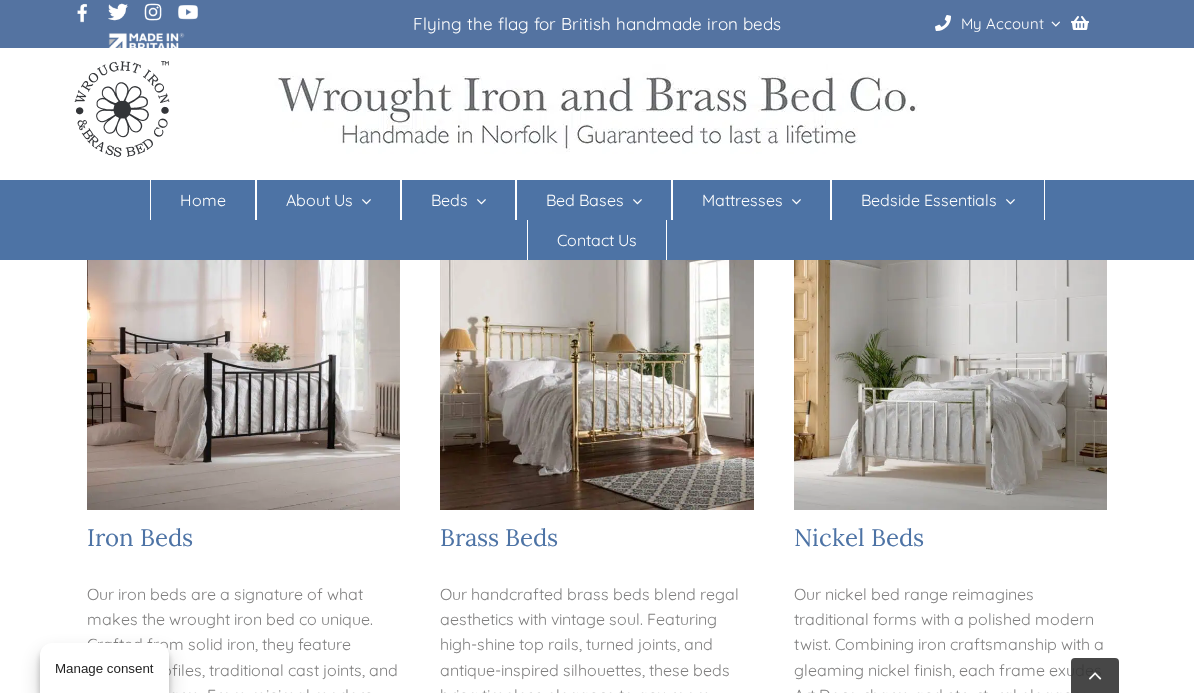 click at bounding box center [243, 384] 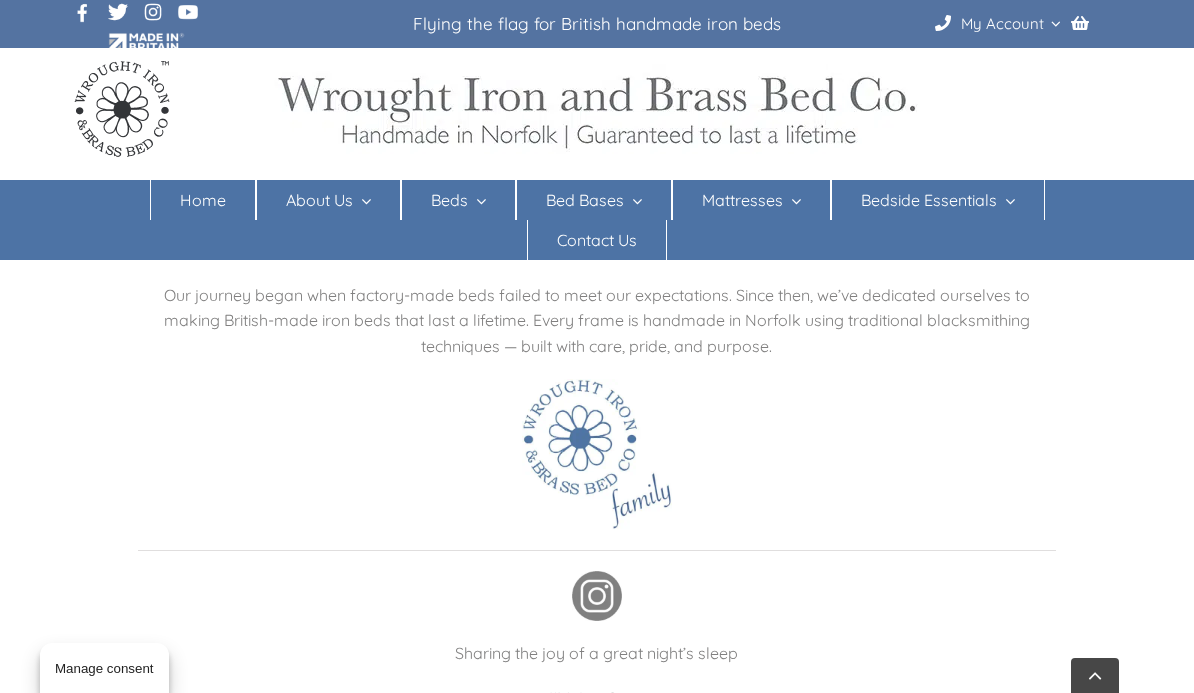scroll, scrollTop: 3609, scrollLeft: 0, axis: vertical 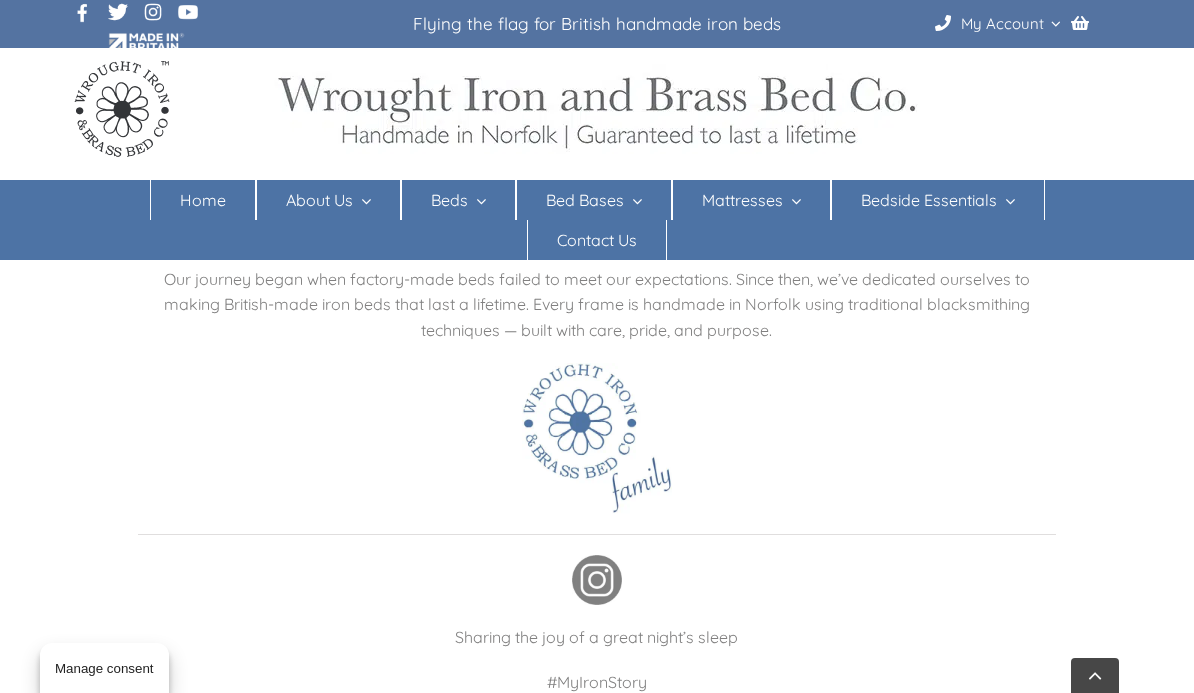 click on "#MyIronStory" at bounding box center (597, 682) 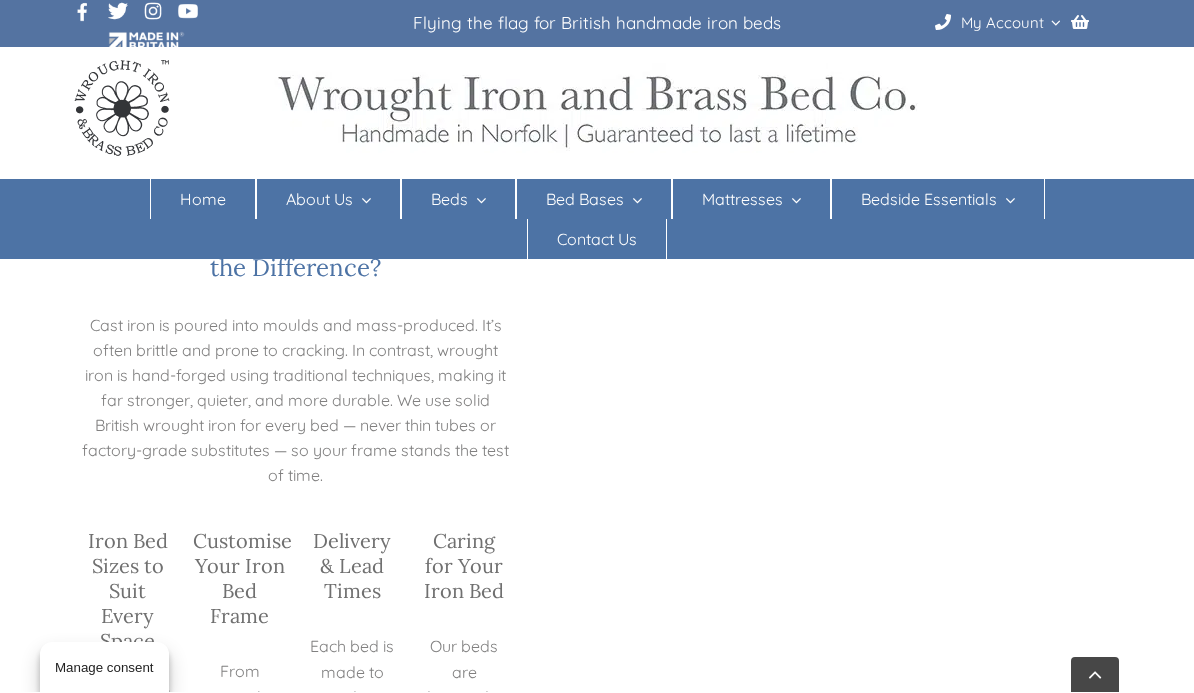 scroll, scrollTop: 3441, scrollLeft: 0, axis: vertical 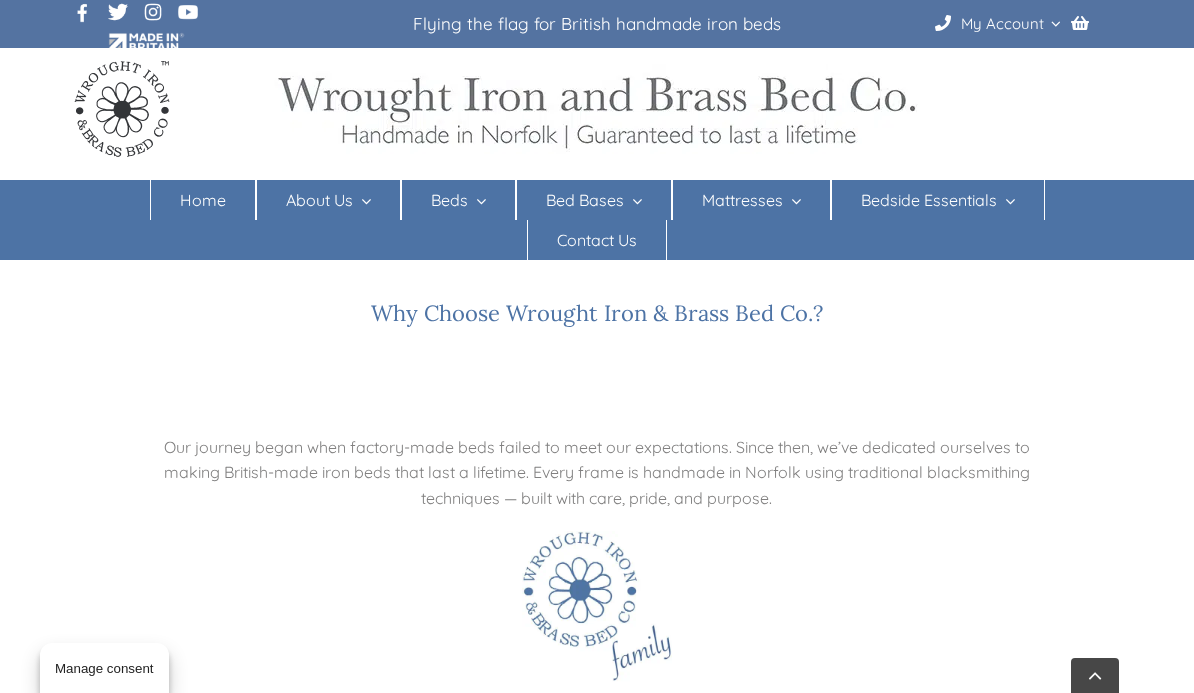 click at bounding box center [597, 606] 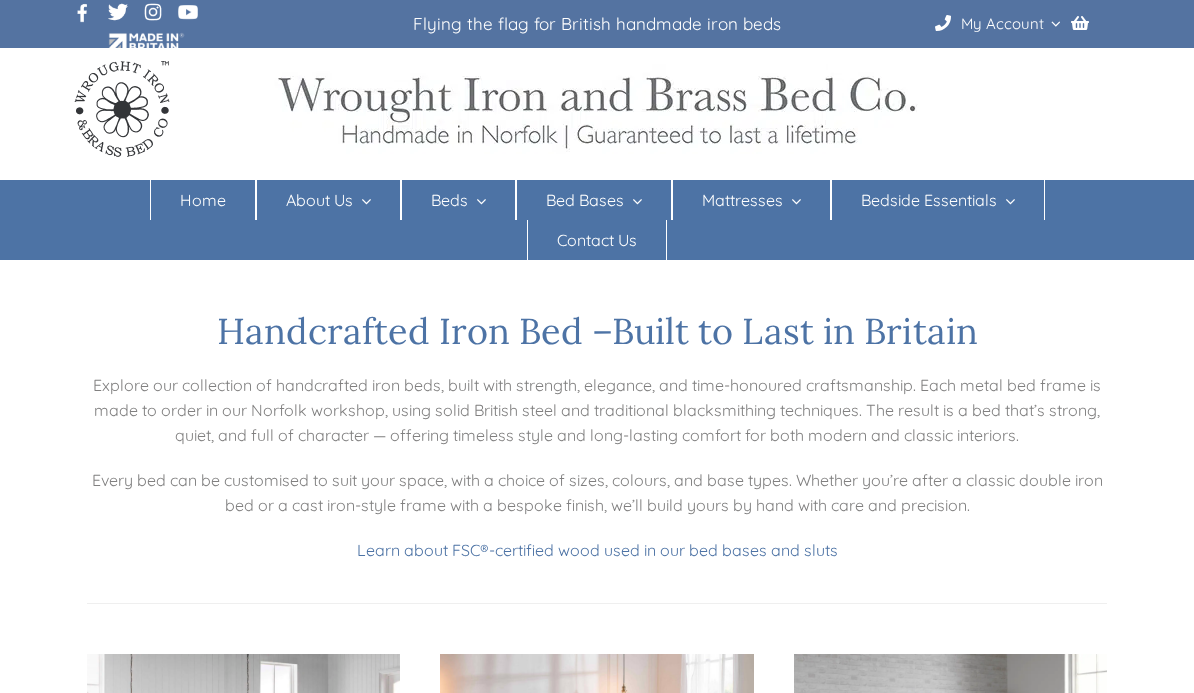 scroll, scrollTop: 3147, scrollLeft: 0, axis: vertical 